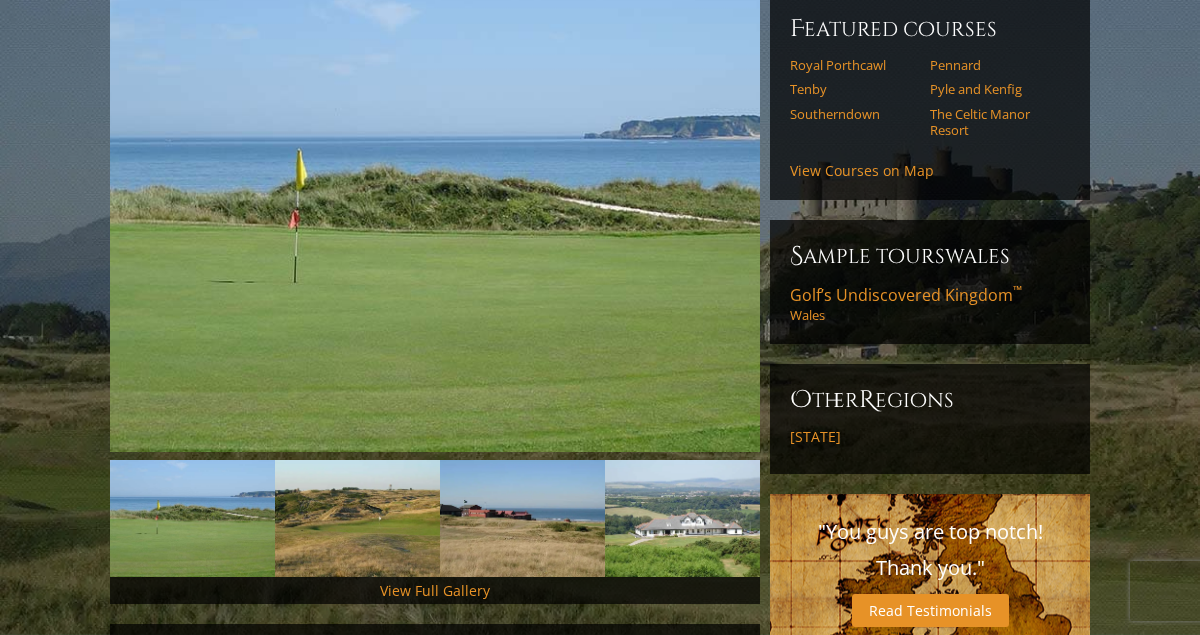 scroll, scrollTop: 240, scrollLeft: 0, axis: vertical 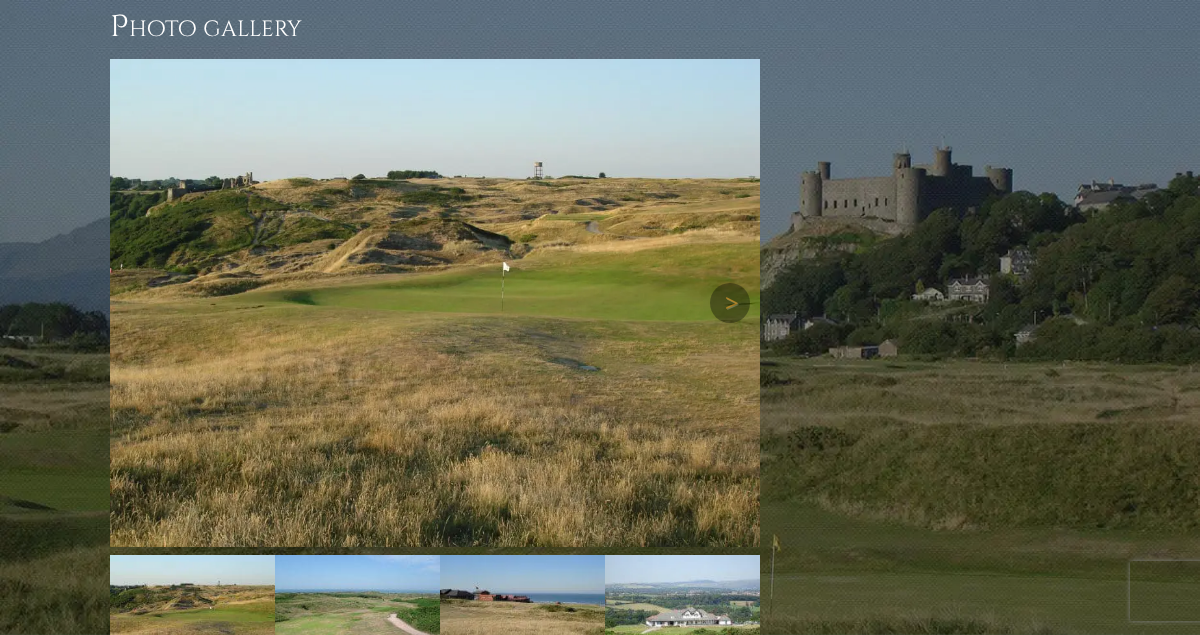 click at bounding box center (435, 303) 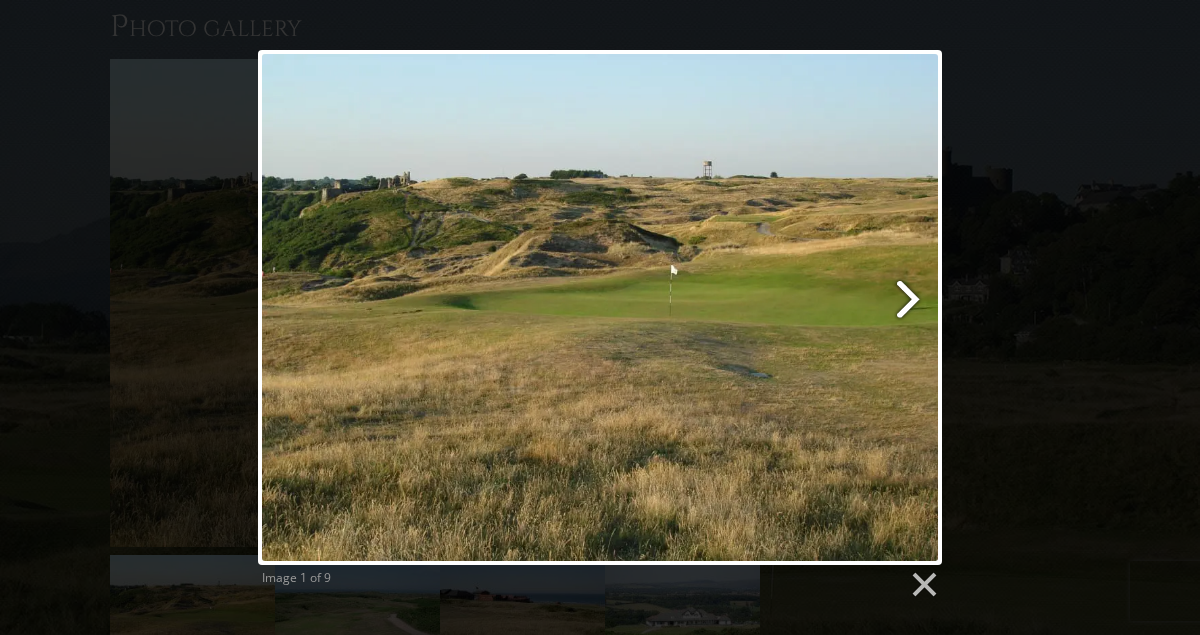click at bounding box center (723, 307) 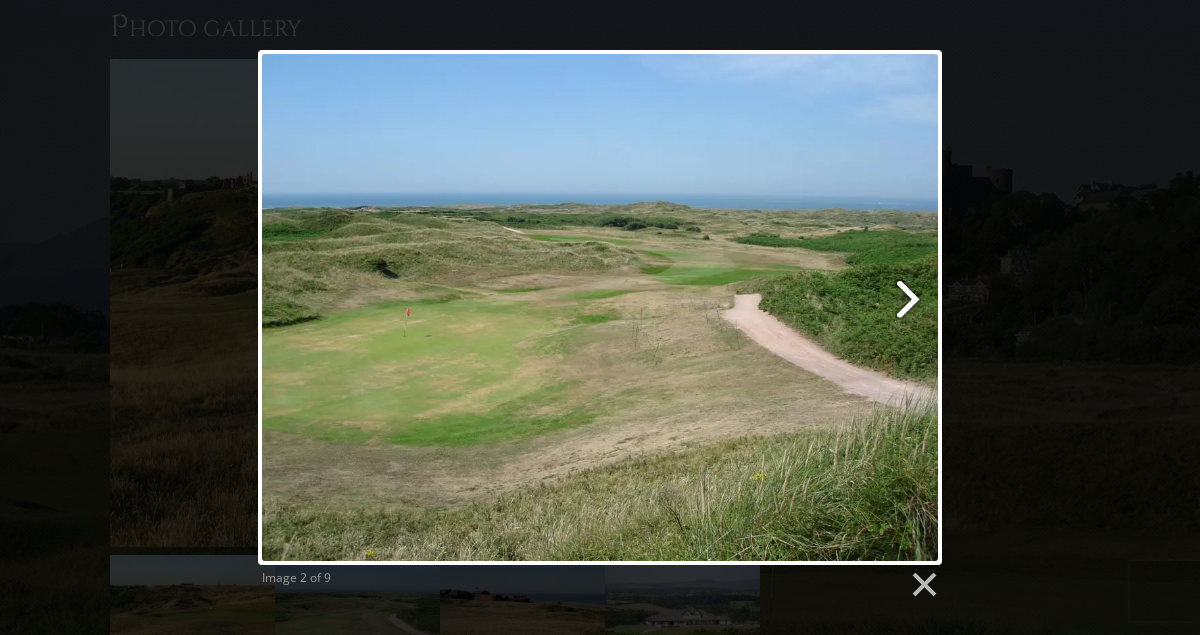 click at bounding box center [723, 307] 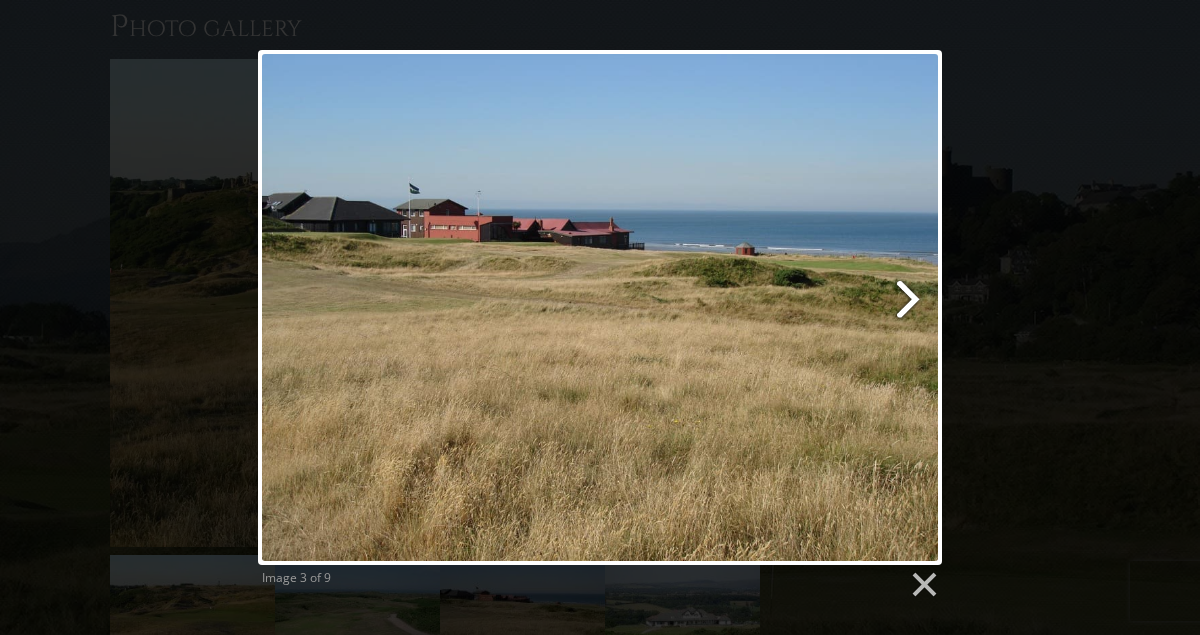 click at bounding box center (723, 307) 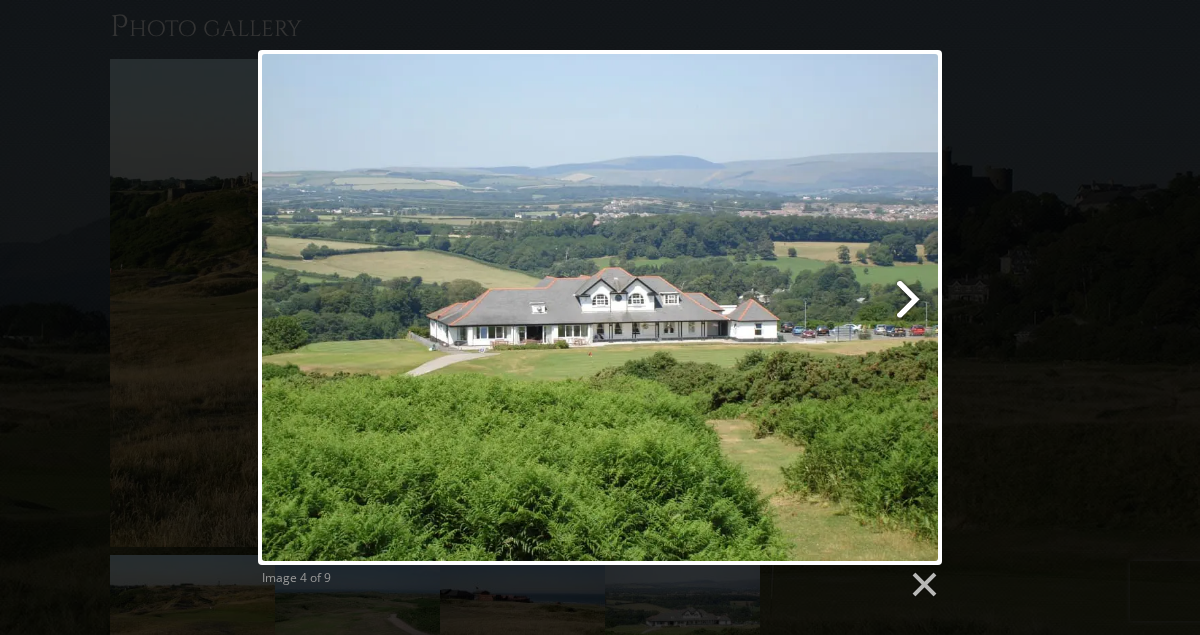 click at bounding box center (723, 307) 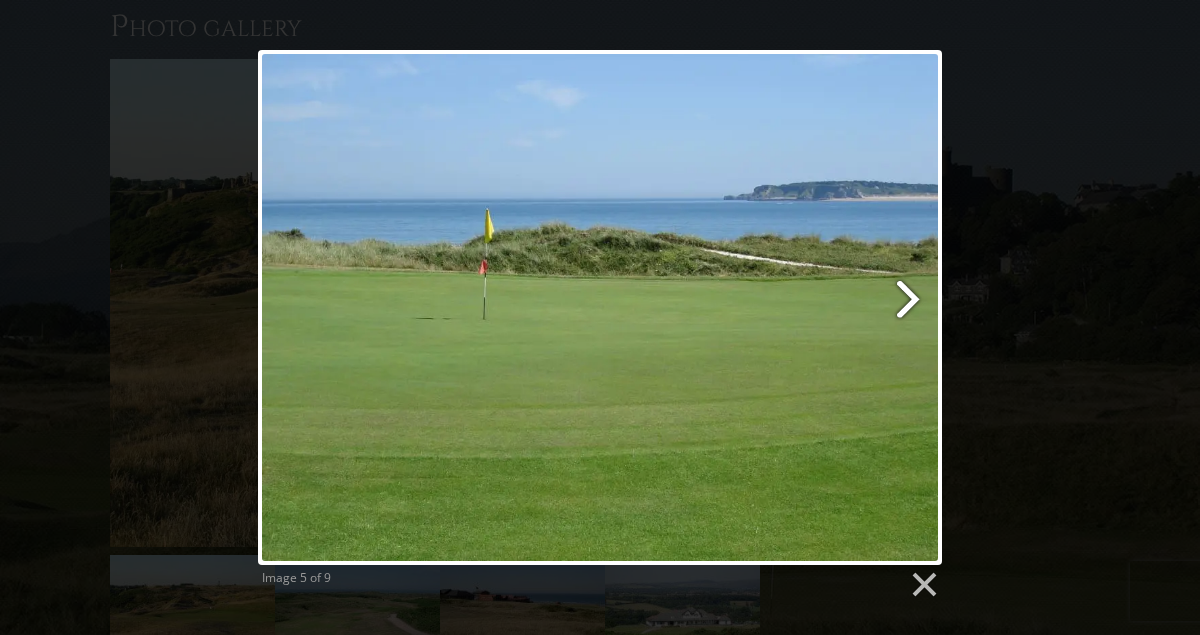 click at bounding box center [723, 307] 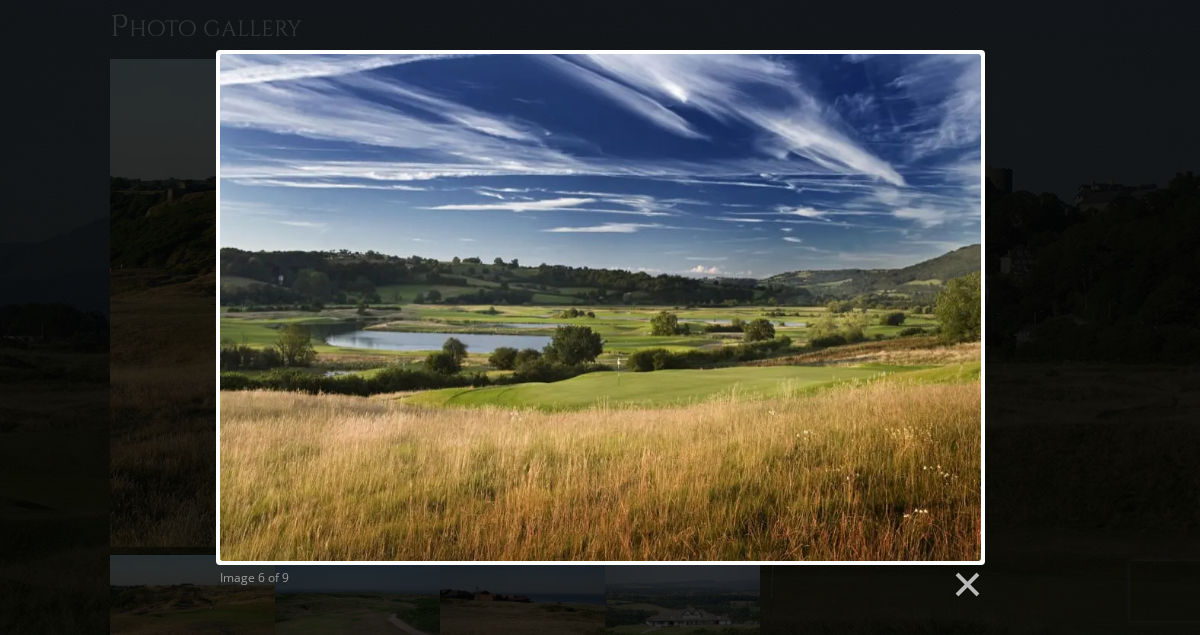 click on "Image 6 of 9" at bounding box center [600, 325] 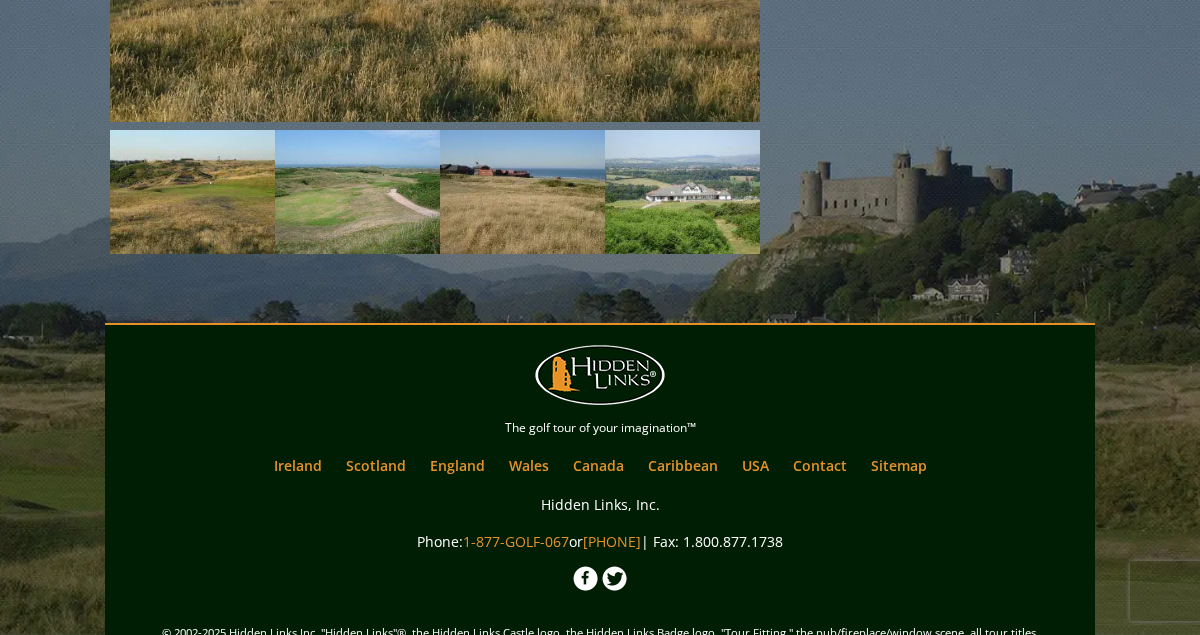 scroll, scrollTop: 2184, scrollLeft: 0, axis: vertical 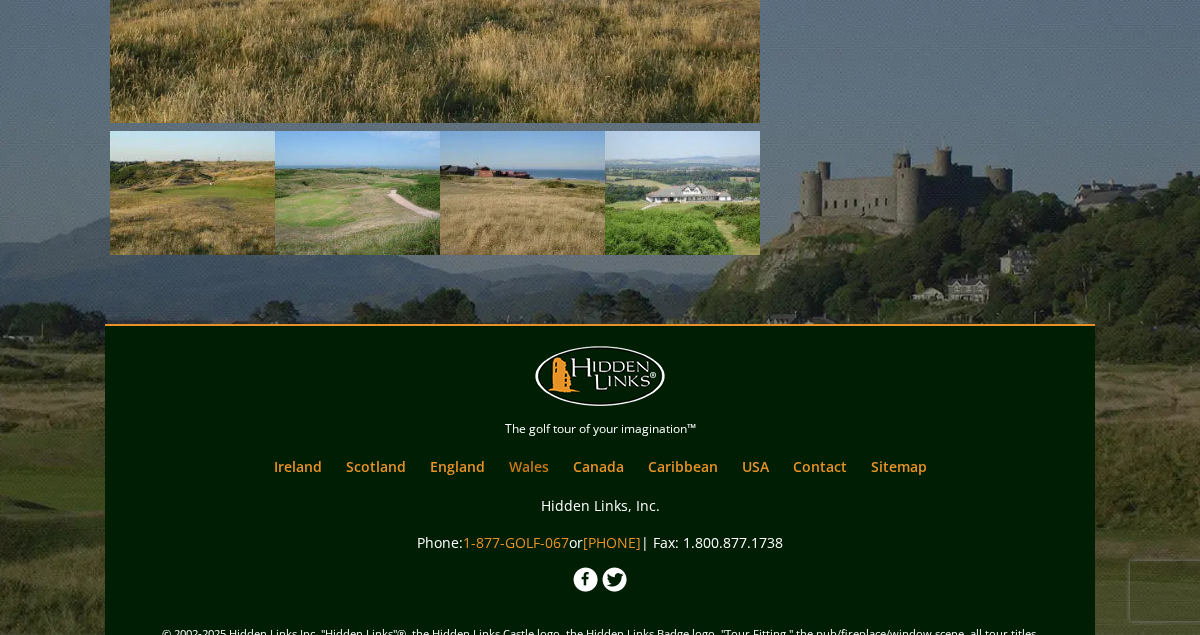 click on "Wales" at bounding box center (529, 466) 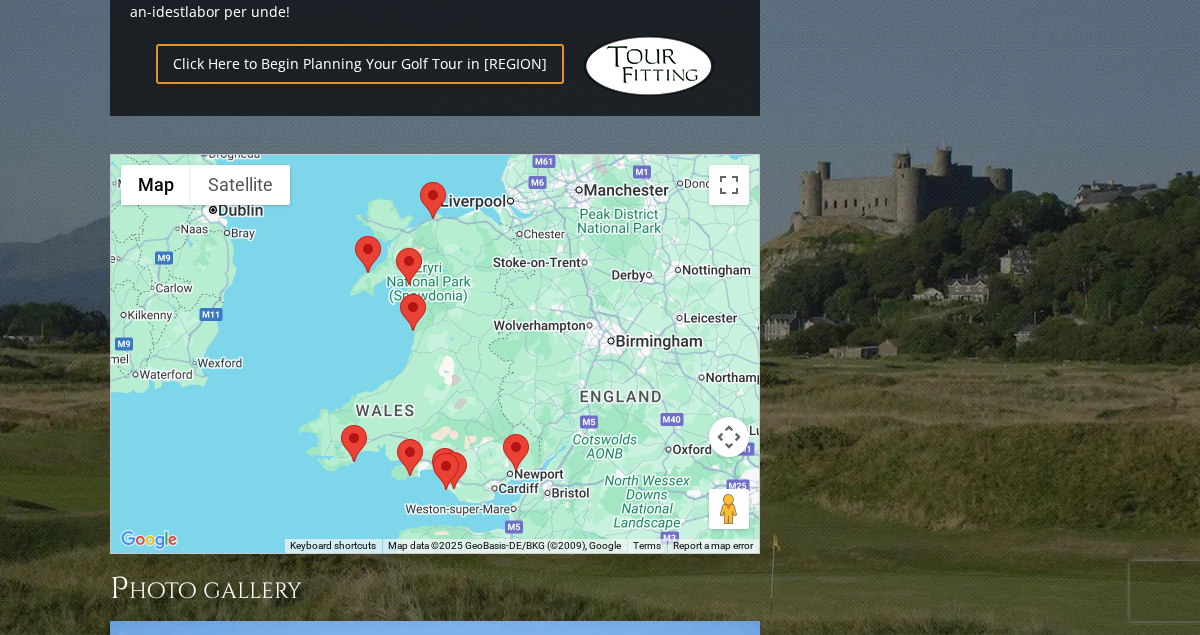 scroll, scrollTop: 1960, scrollLeft: 0, axis: vertical 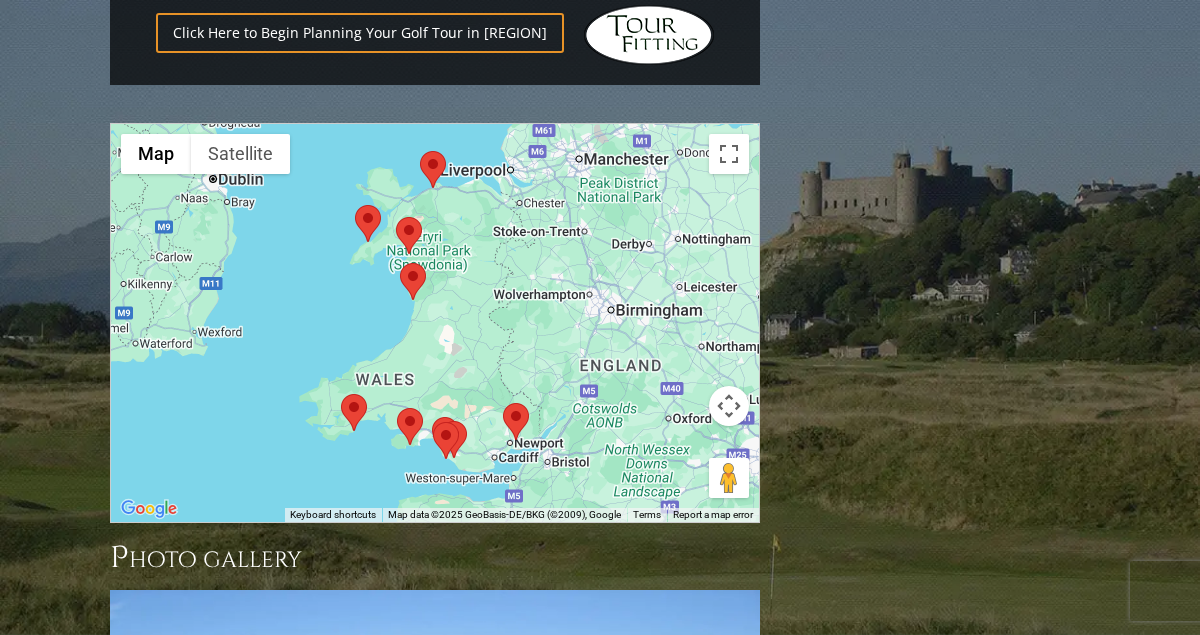 click at bounding box center [435, 320] 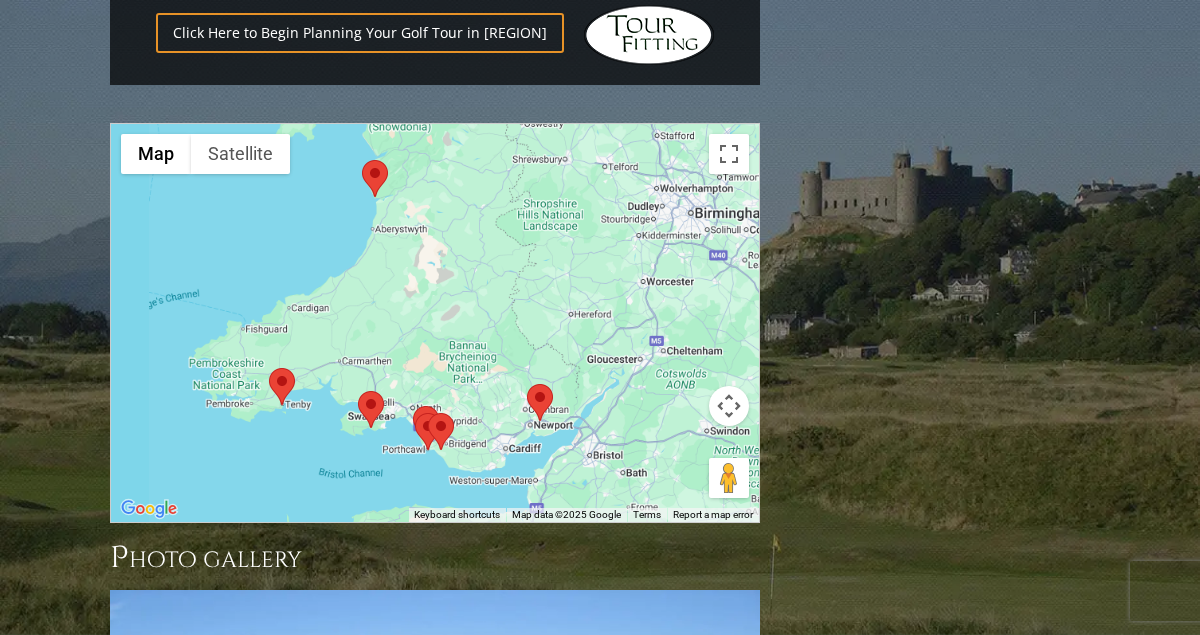 click at bounding box center [435, 323] 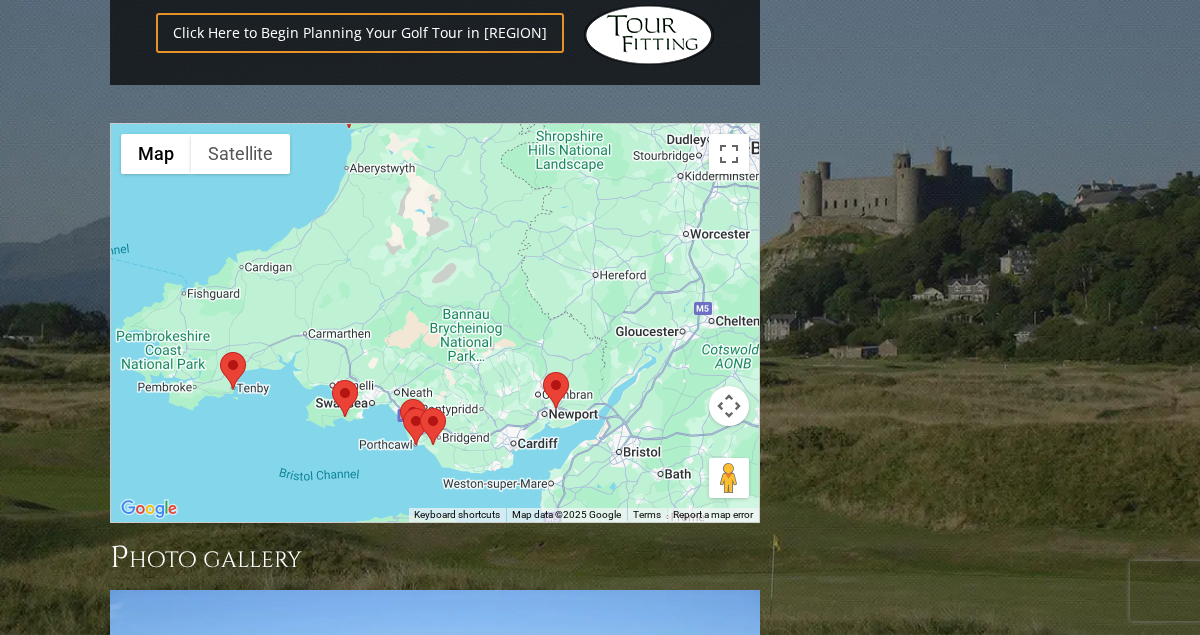 click at bounding box center [435, 323] 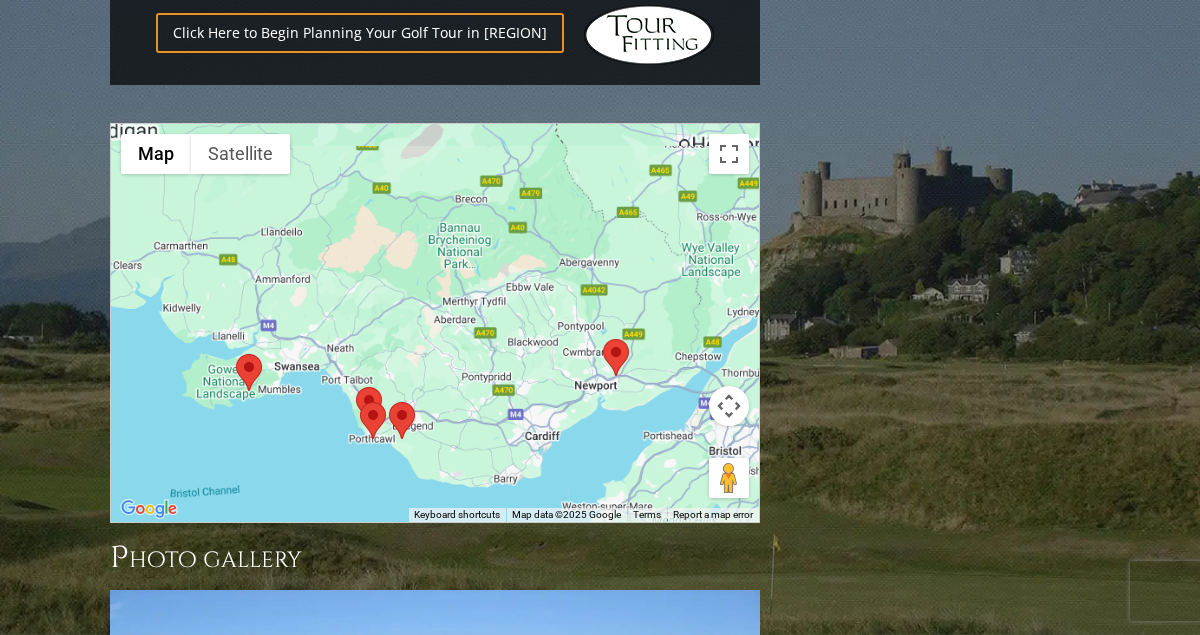 click at bounding box center [435, 323] 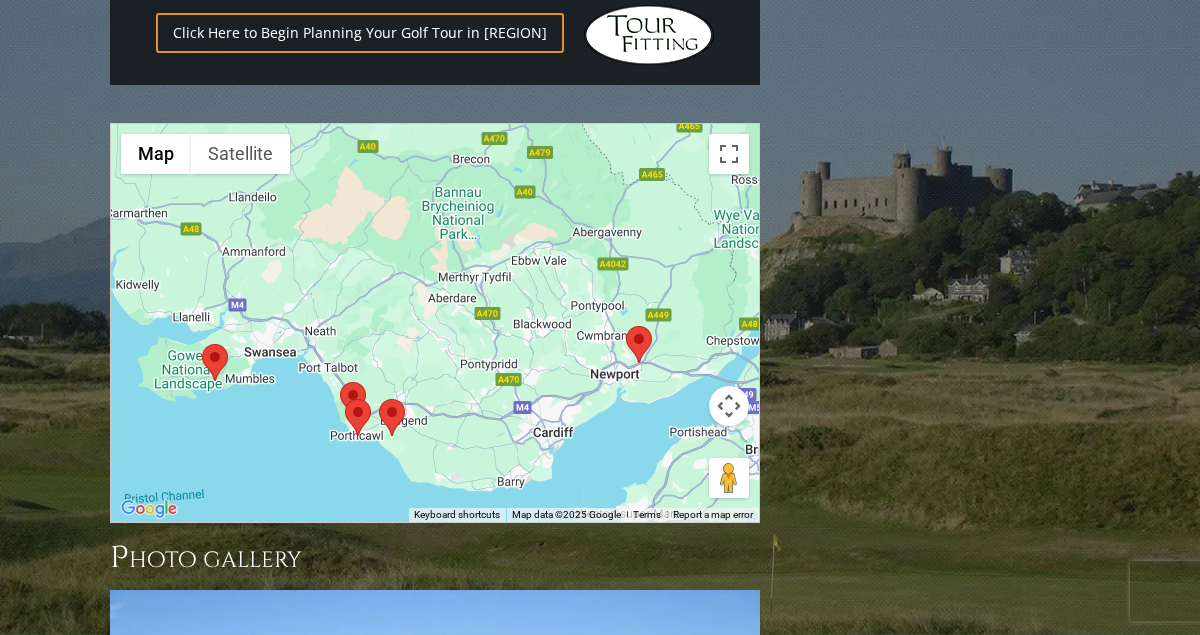 click at bounding box center (435, 323) 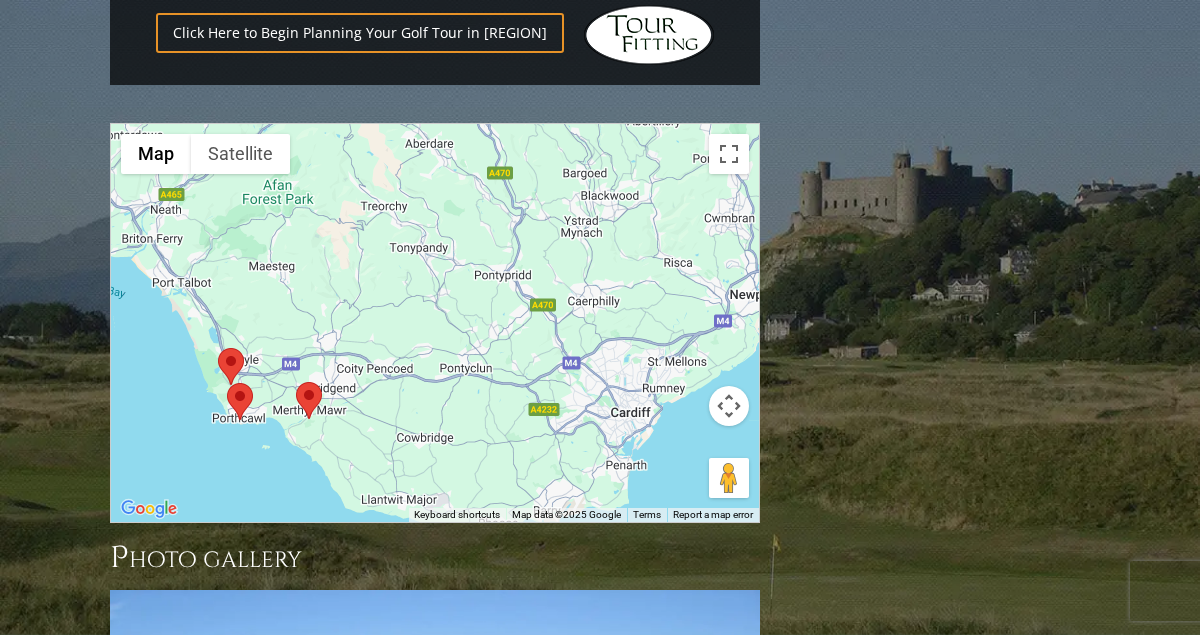 click at bounding box center (296, 382) 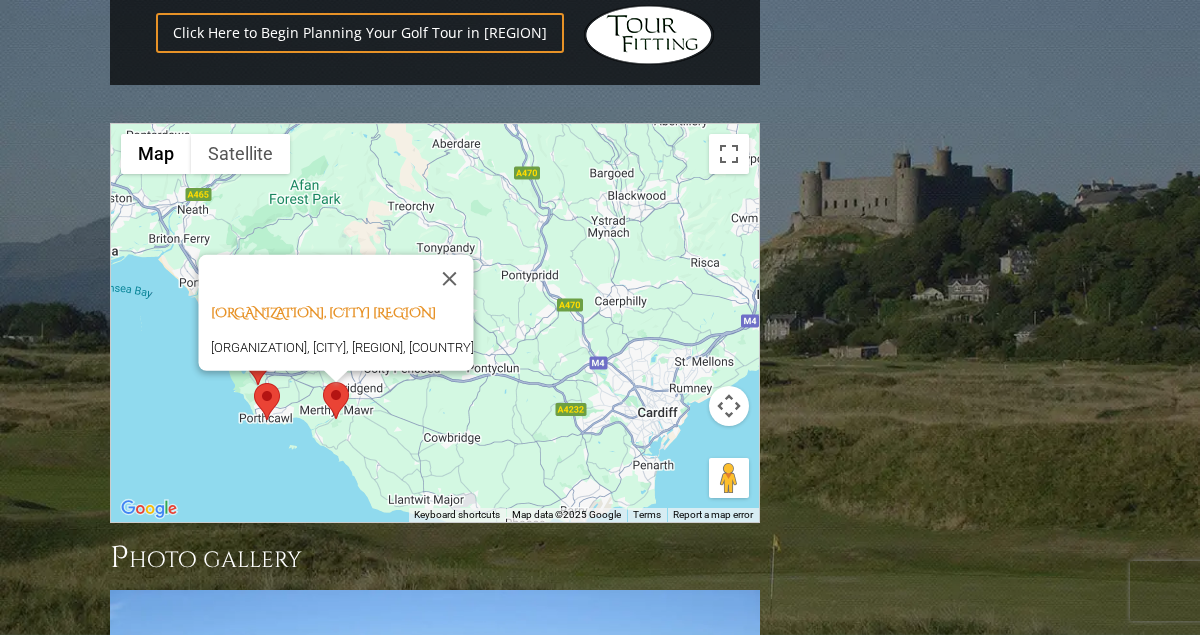 click at bounding box center (254, 383) 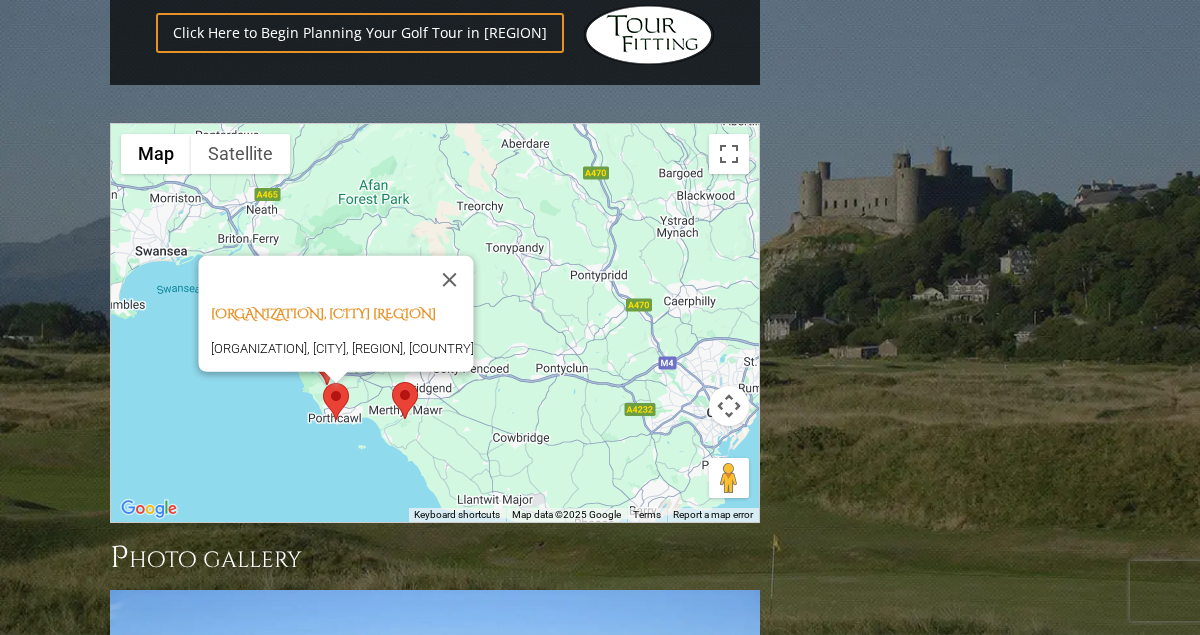 click on "Royal Porthcawl Golf Club, Porthcawl Wales
Royal Porthcawl Golf Club, Porthcawl, Wales, United Kingdom" at bounding box center (435, 323) 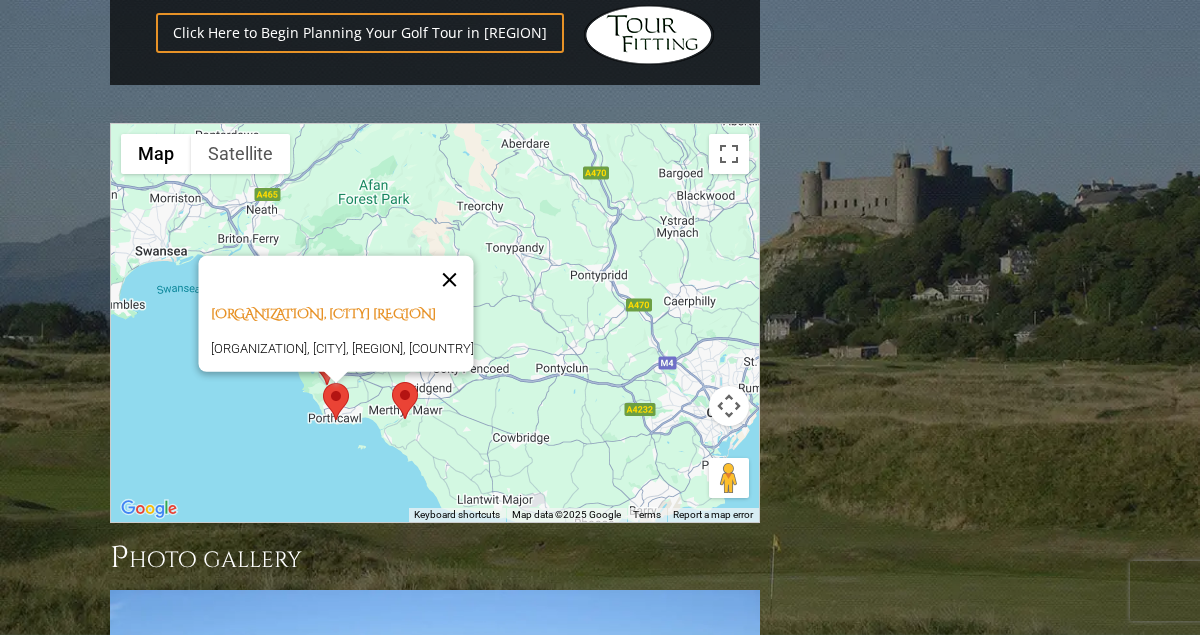 click at bounding box center (450, 280) 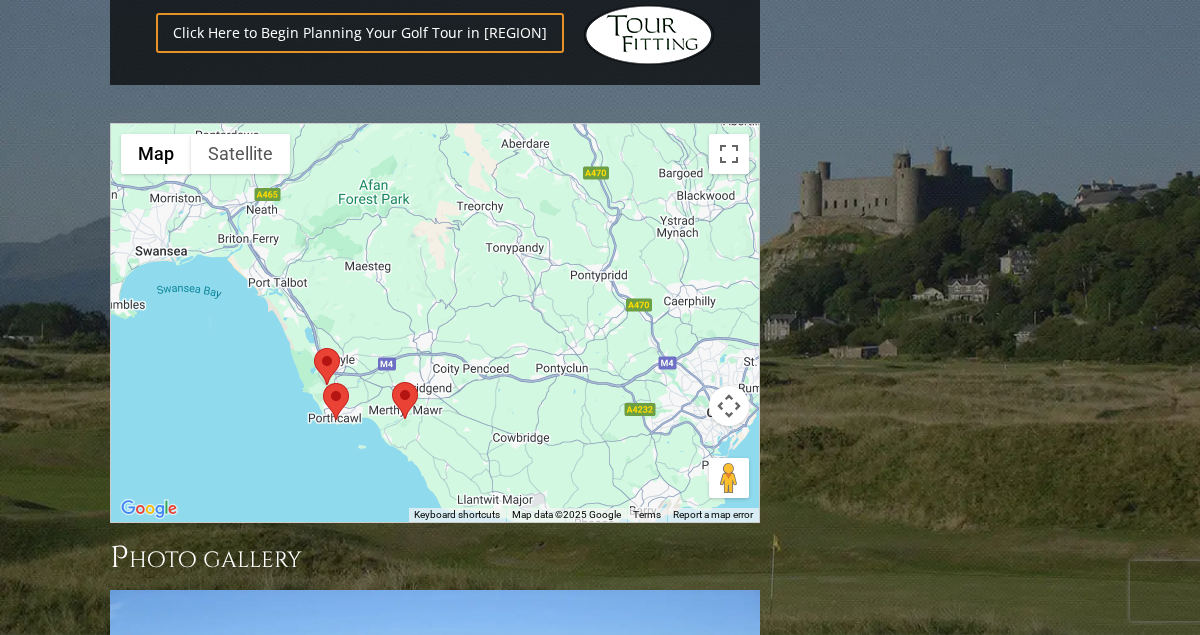 click at bounding box center [314, 348] 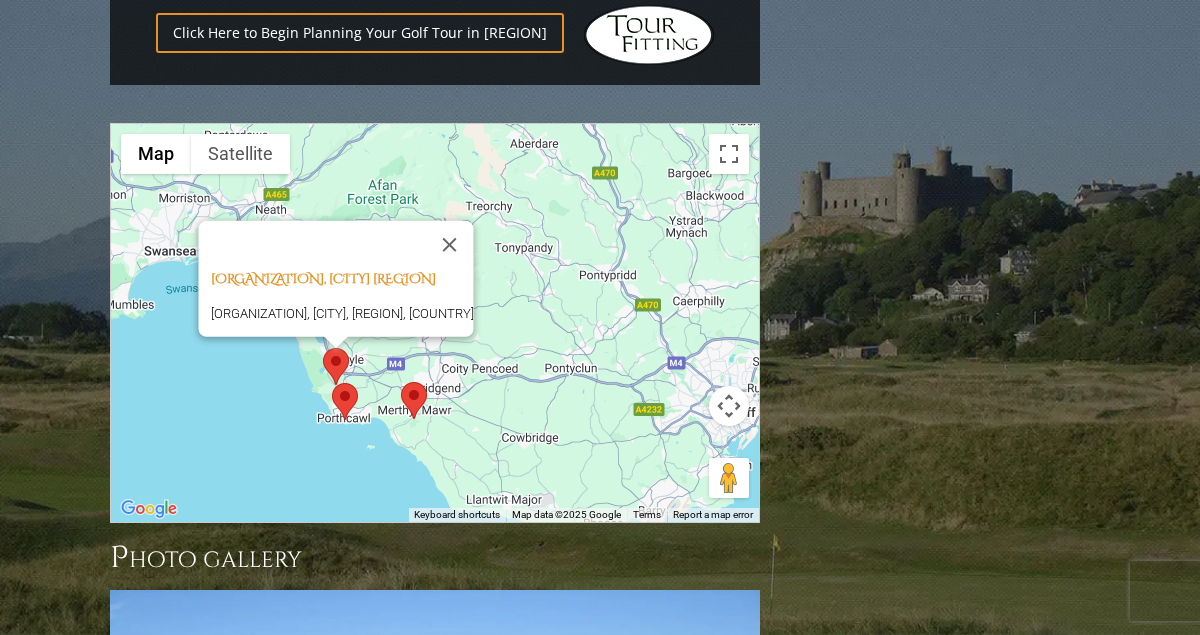 click on "Pyle and Kenfig Golf Club, Kenfig Wales
Pyle & Kenfig Golf Club, Kenfig, Wales, United Kingdom" at bounding box center [435, 323] 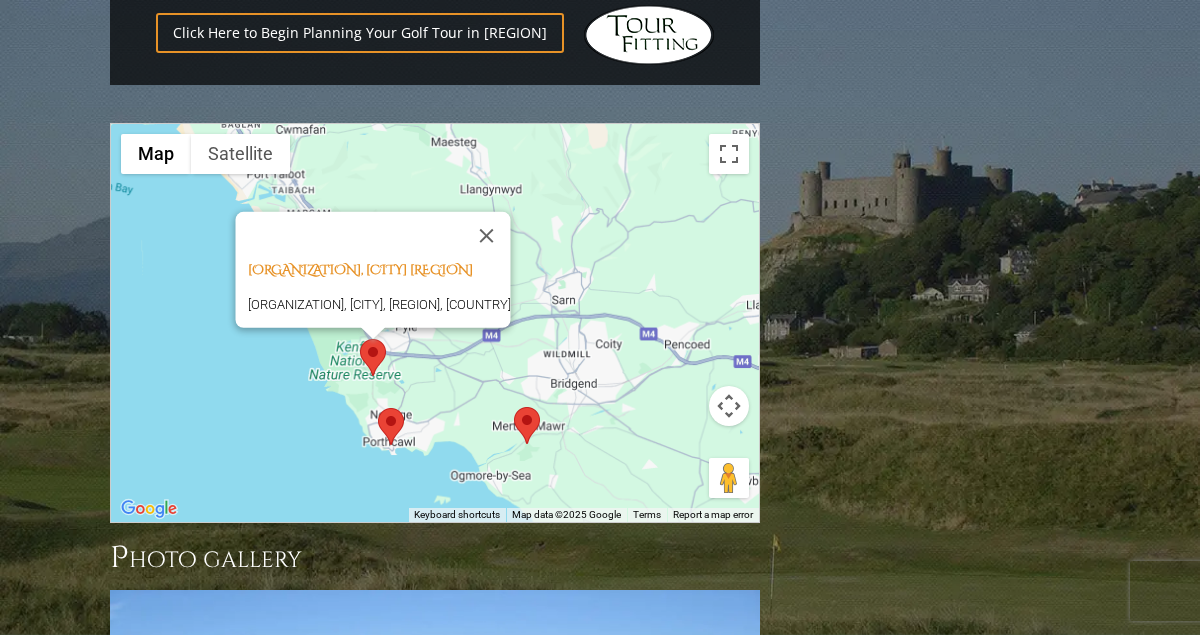 click on "Pyle and Kenfig Golf Club, Kenfig Wales
Pyle & Kenfig Golf Club, Kenfig, Wales, United Kingdom" at bounding box center [435, 323] 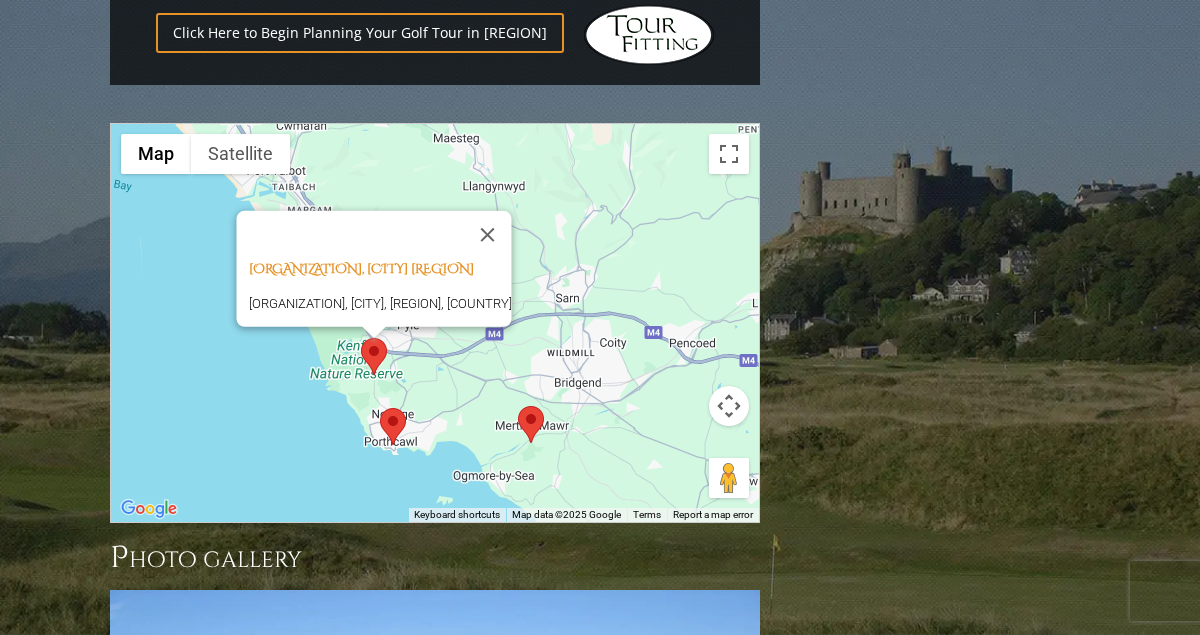 click on "Pyle and Kenfig Golf Club, Kenfig Wales
Pyle & Kenfig Golf Club, Kenfig, Wales, United Kingdom" at bounding box center [435, 323] 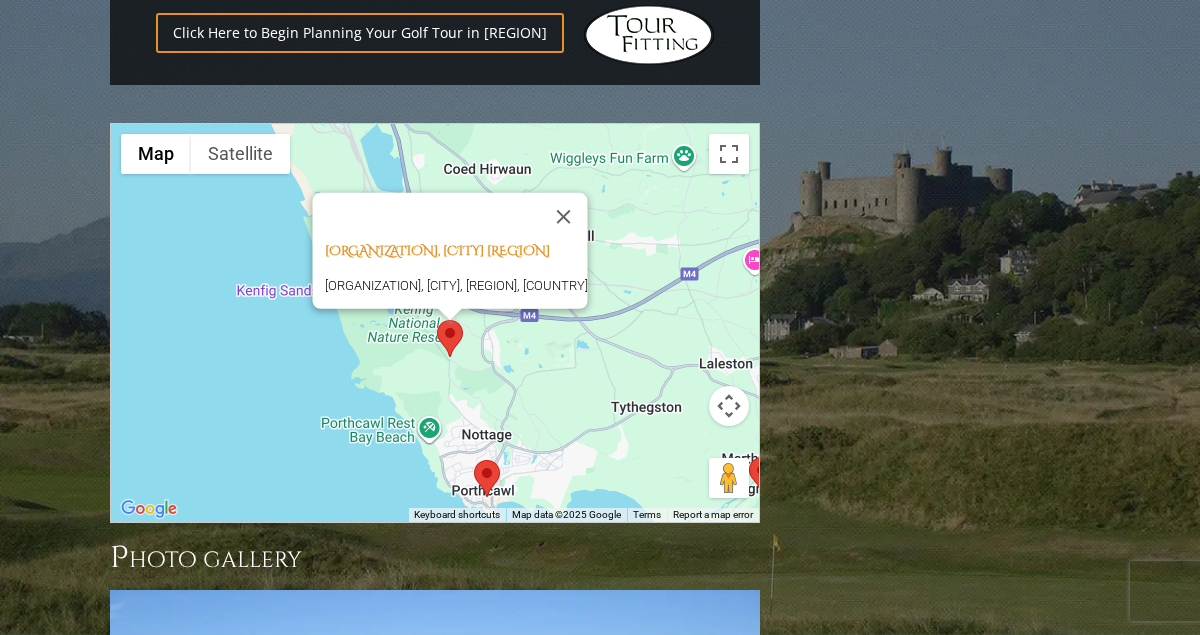 click on "Pyle and Kenfig Golf Club, Kenfig Wales
Pyle & Kenfig Golf Club, Kenfig, Wales, United Kingdom" at bounding box center [435, 323] 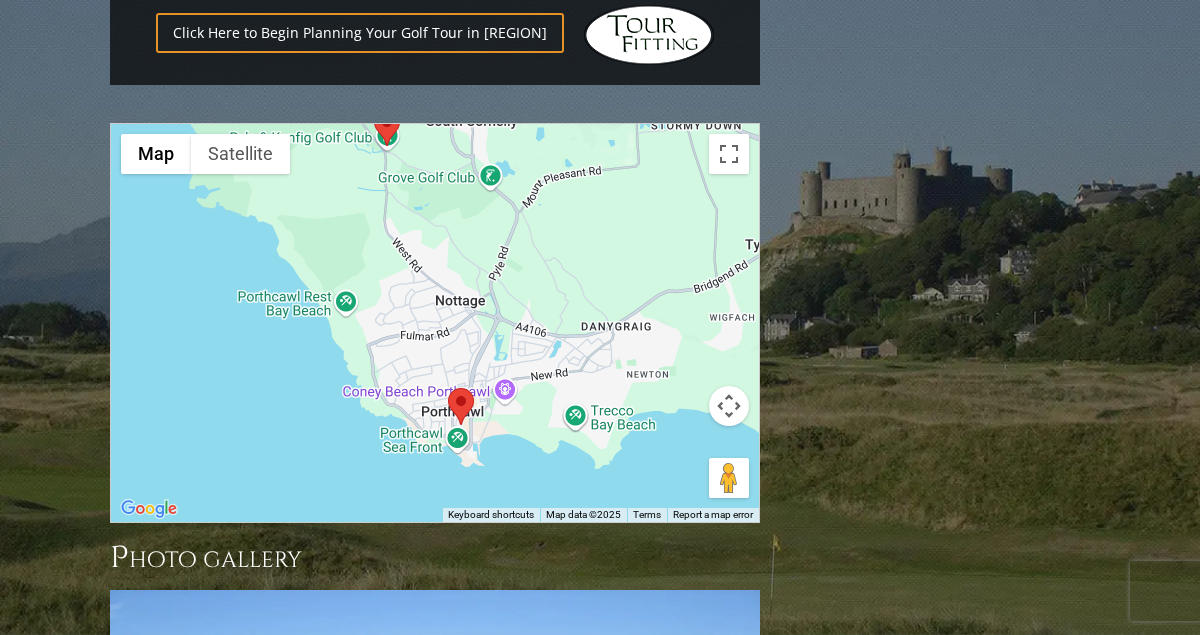 drag, startPoint x: 368, startPoint y: 313, endPoint x: 297, endPoint y: 201, distance: 132.60844 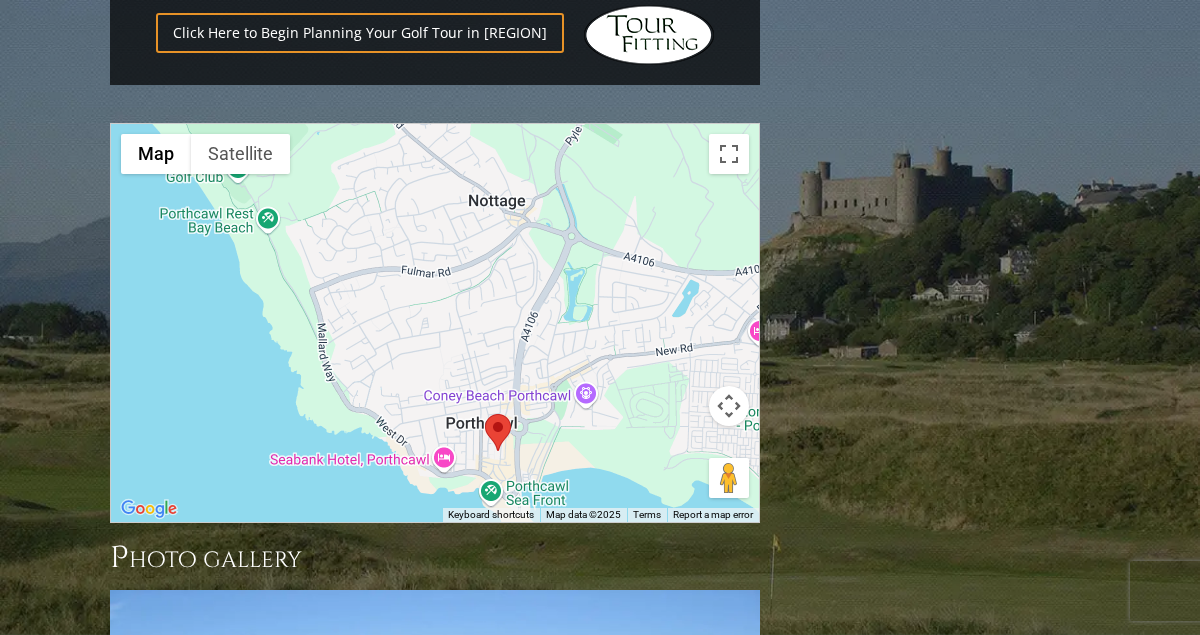 drag, startPoint x: 496, startPoint y: 369, endPoint x: 620, endPoint y: 457, distance: 152.05263 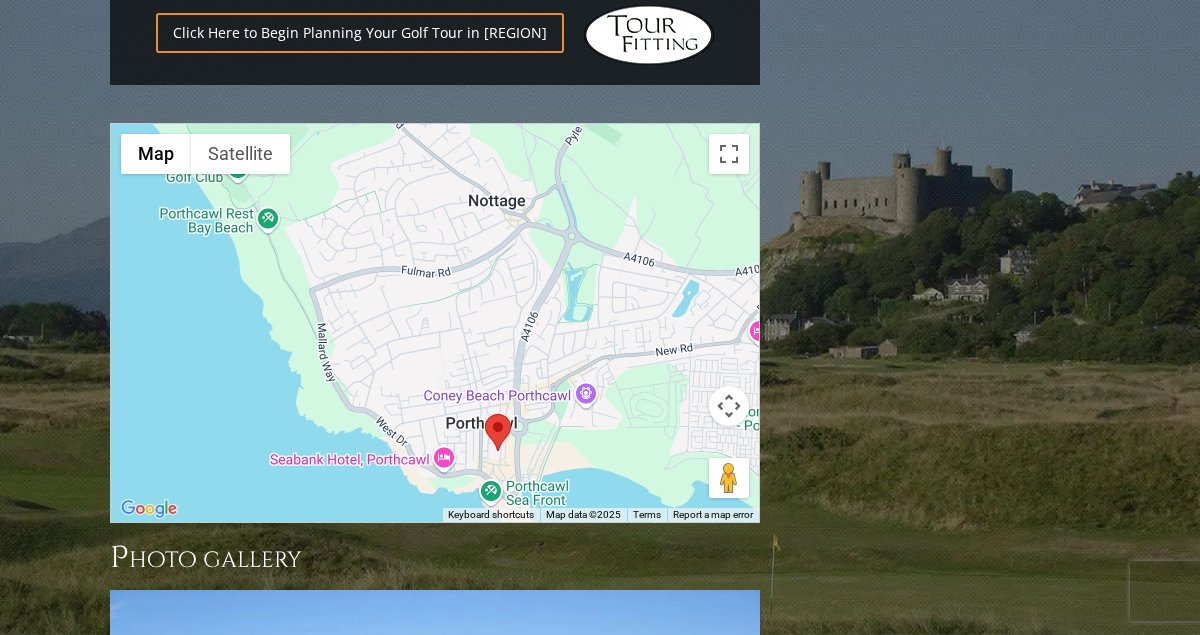 click at bounding box center (729, 406) 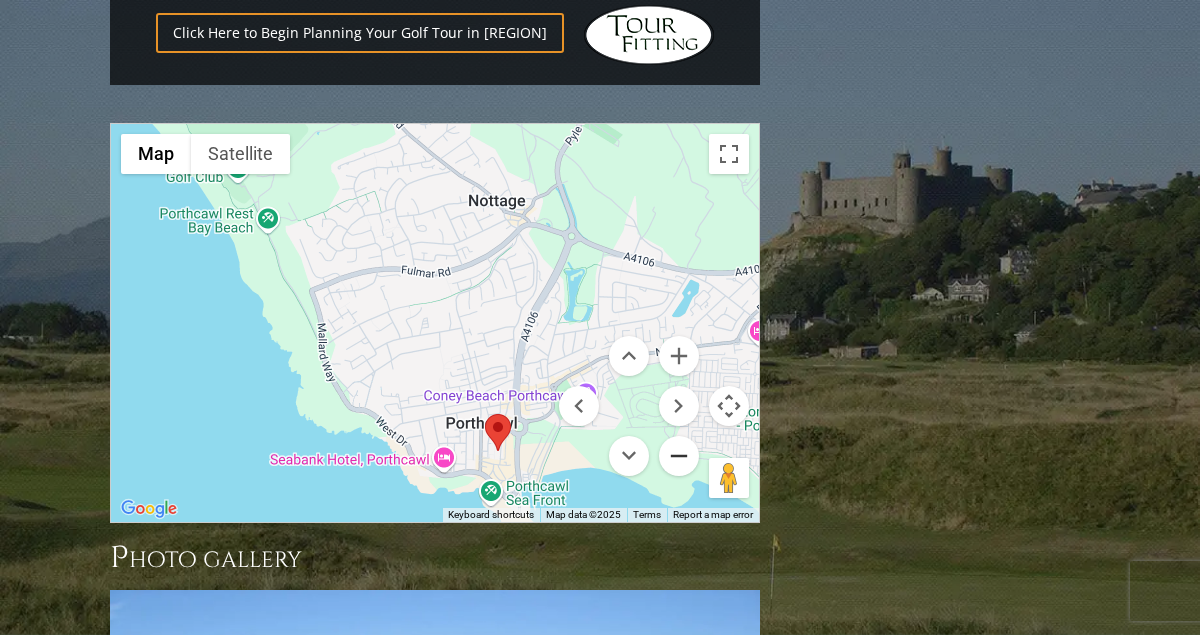 click at bounding box center (679, 456) 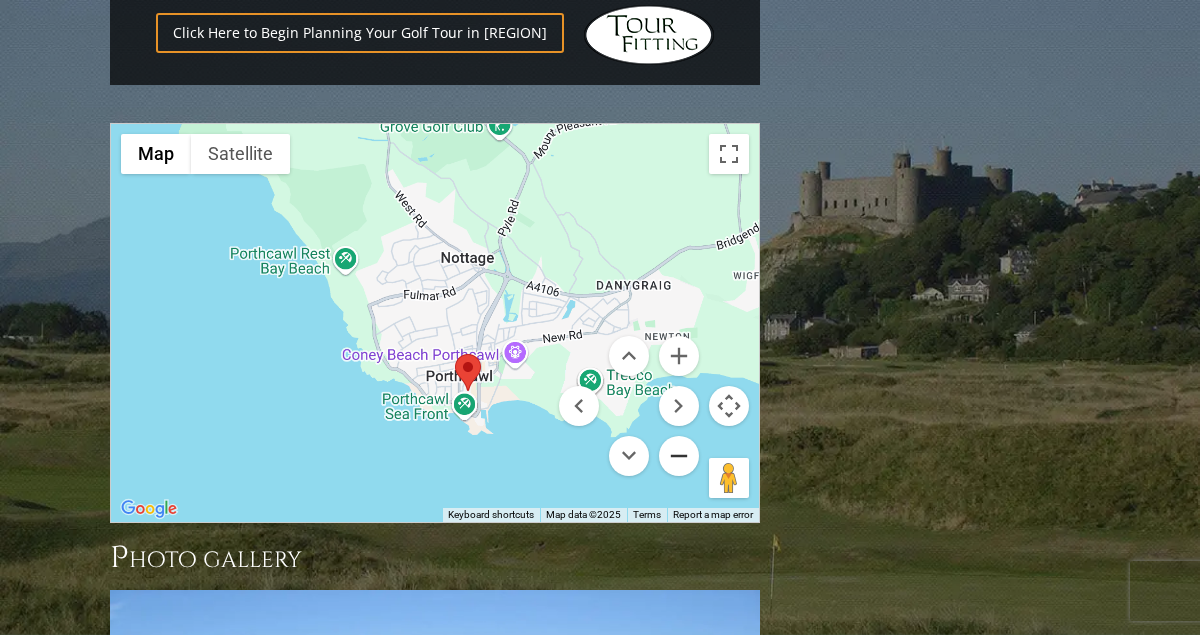 click at bounding box center (679, 456) 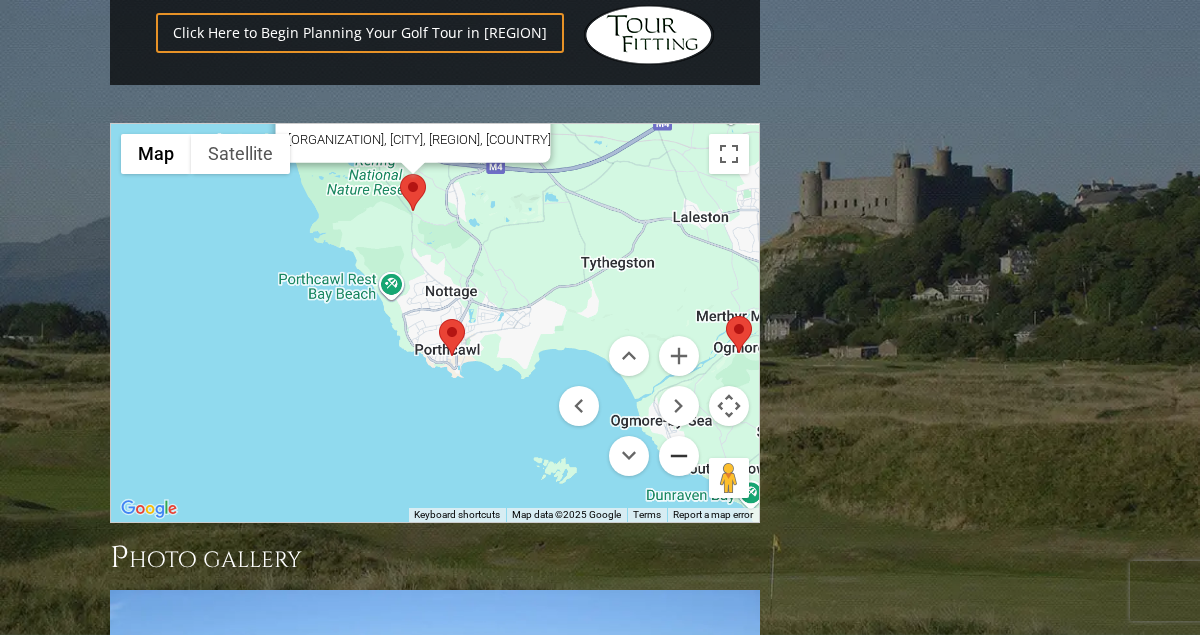 click at bounding box center (679, 456) 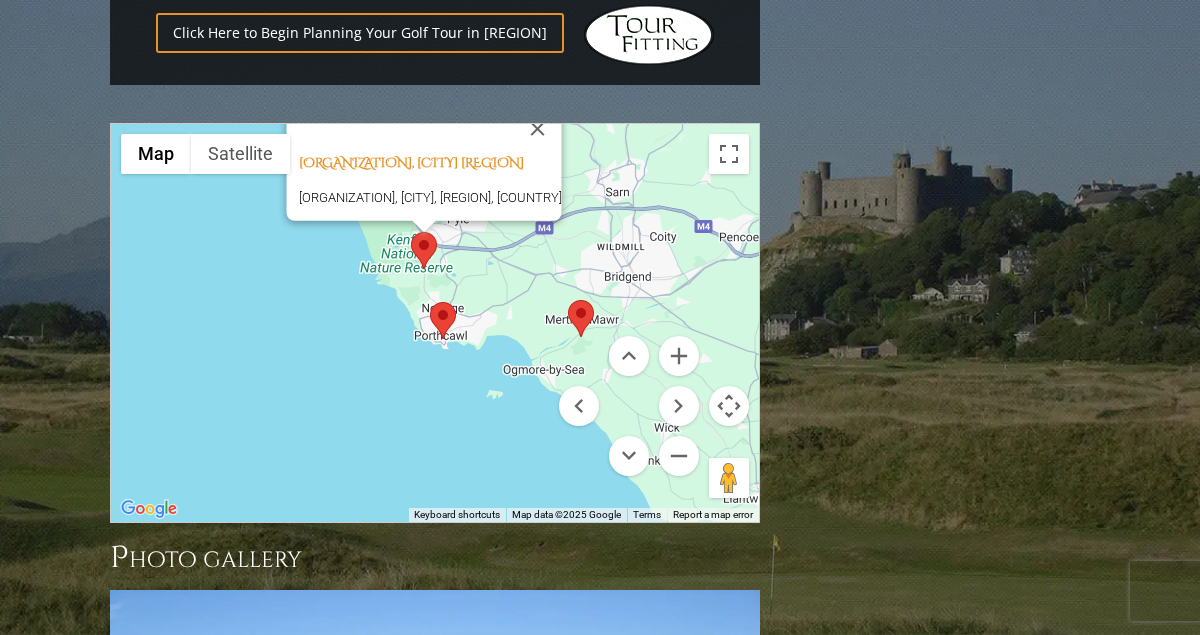 click at bounding box center (568, 300) 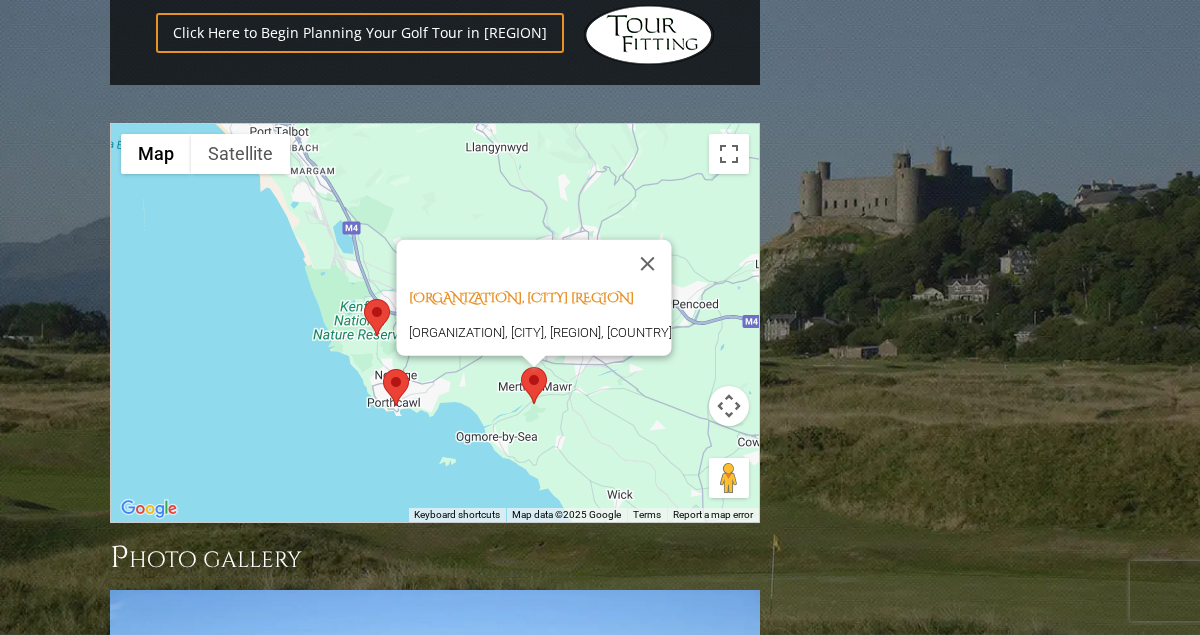 click on "Southerndown Golf Club, Bridgend Wales
Southerndown Golf Club, Bridgend, Wales, United Kingdom" at bounding box center (435, 323) 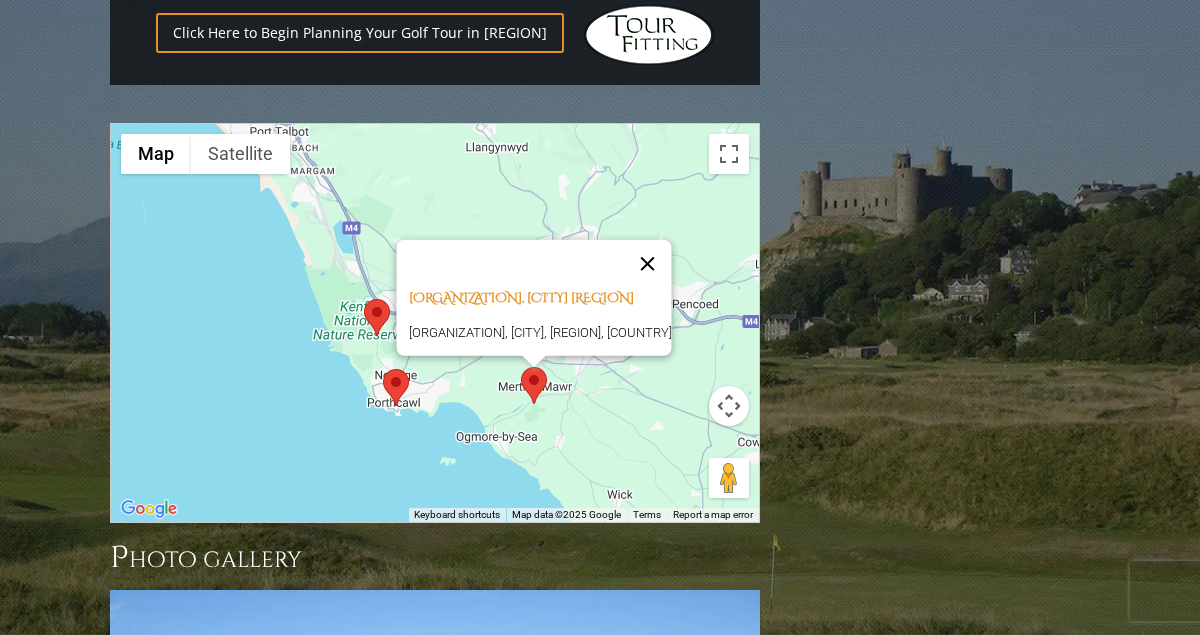 click at bounding box center (648, 264) 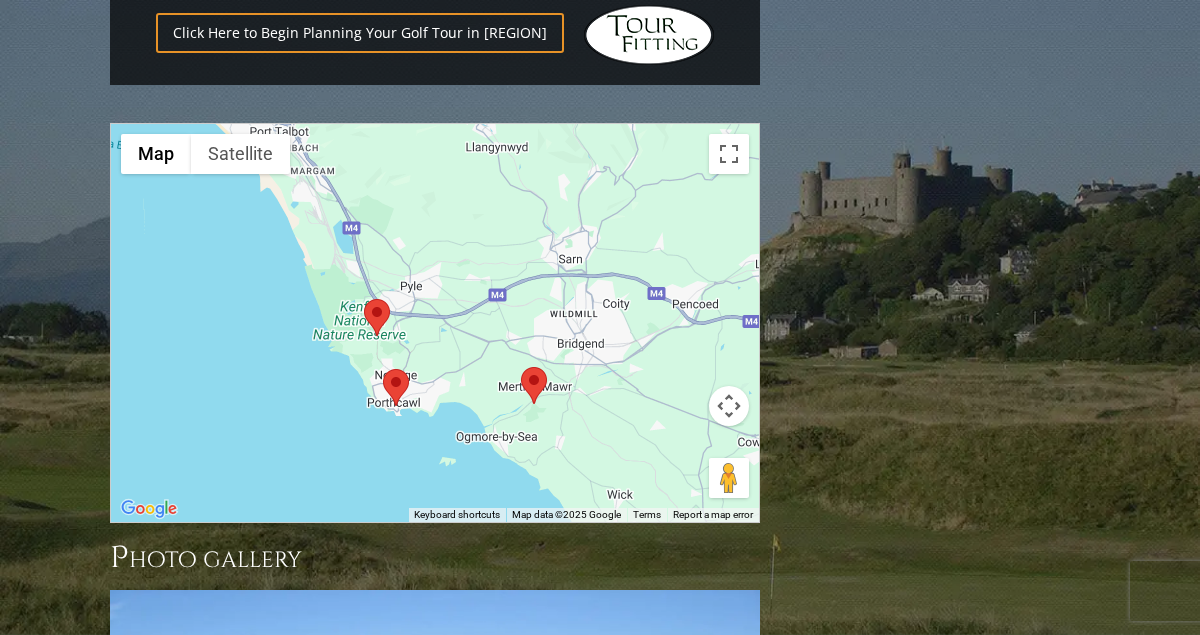 click at bounding box center [364, 299] 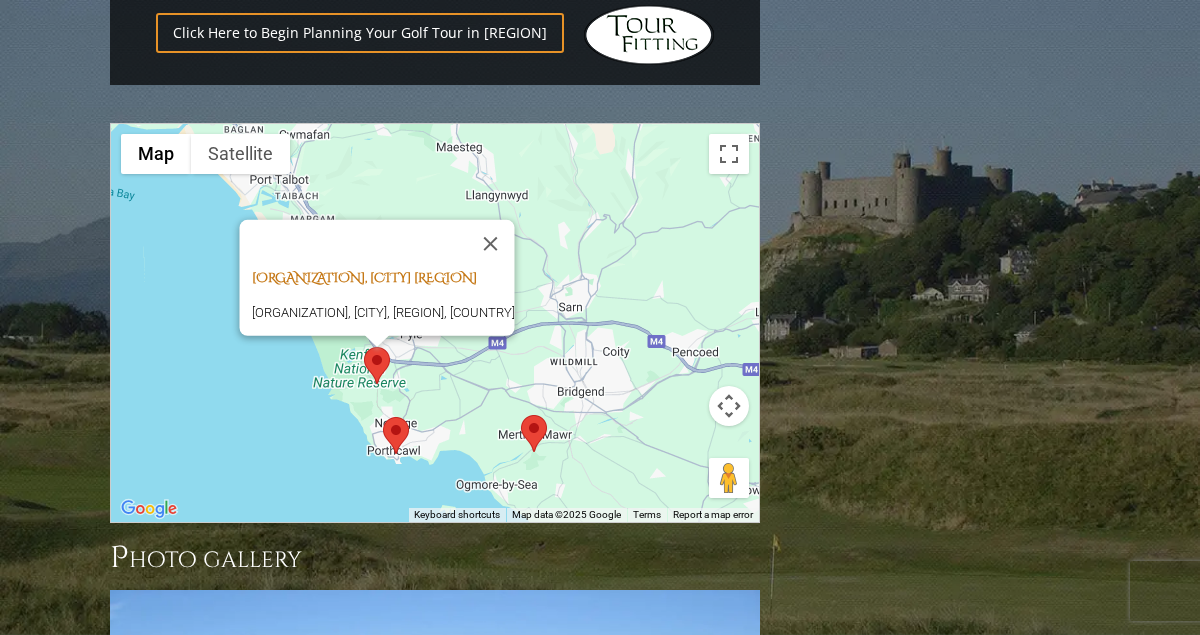 click on "Pyle and Kenfig Golf Club, Kenfig Wales" at bounding box center [364, 278] 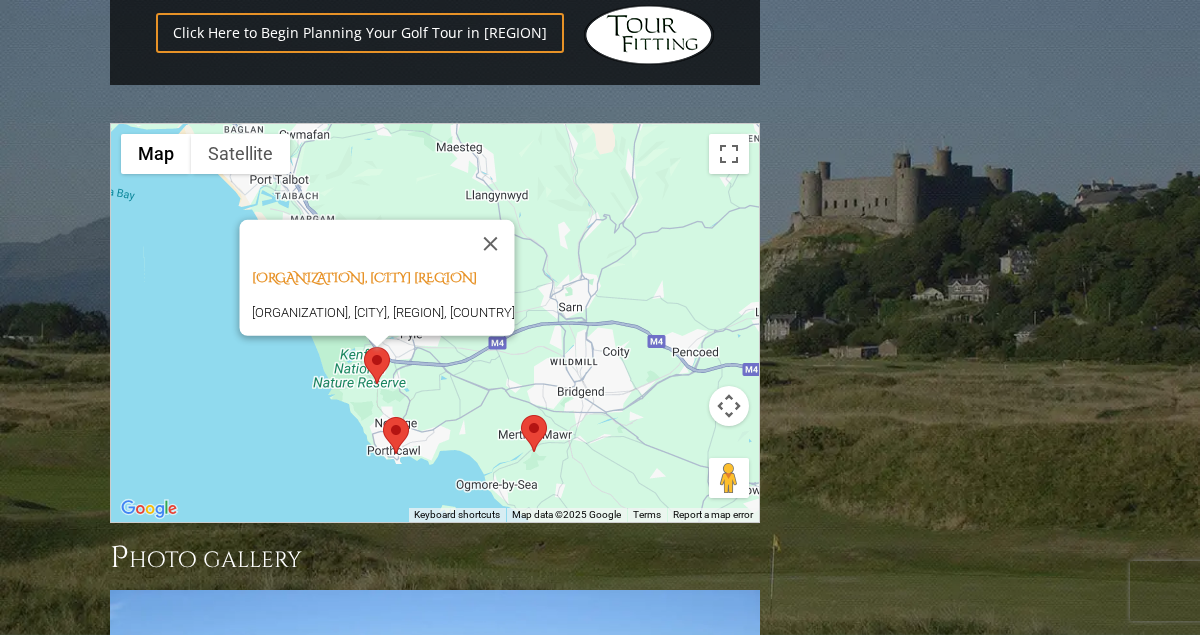 click at bounding box center [521, 415] 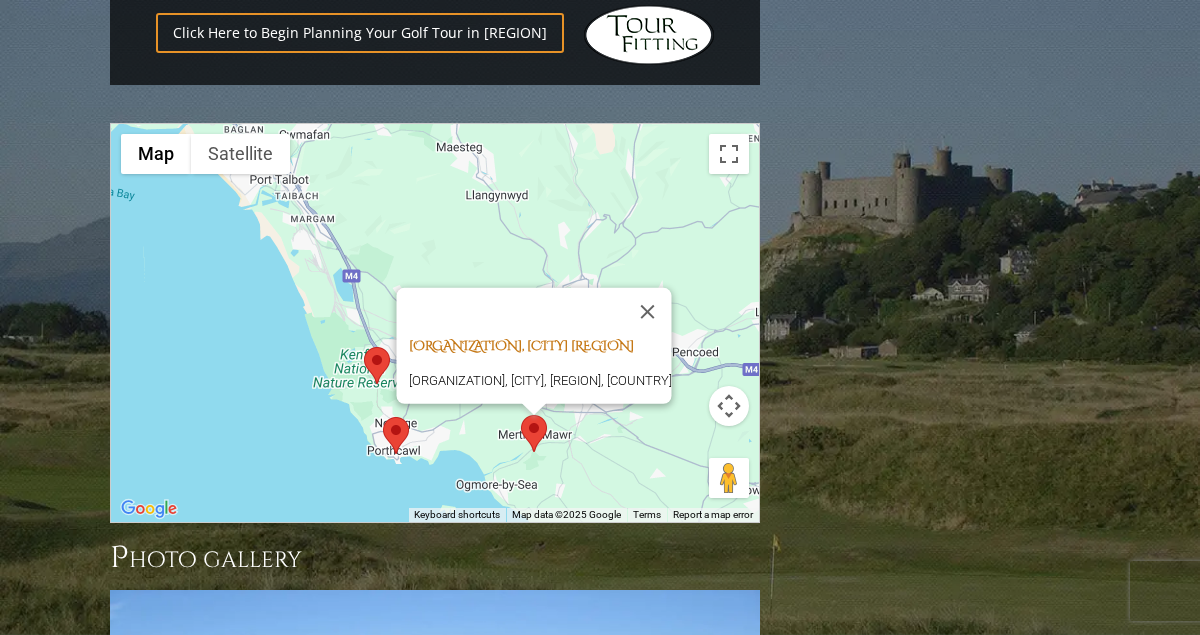 click on "Southerndown Golf Club, Bridgend Wales" at bounding box center (521, 346) 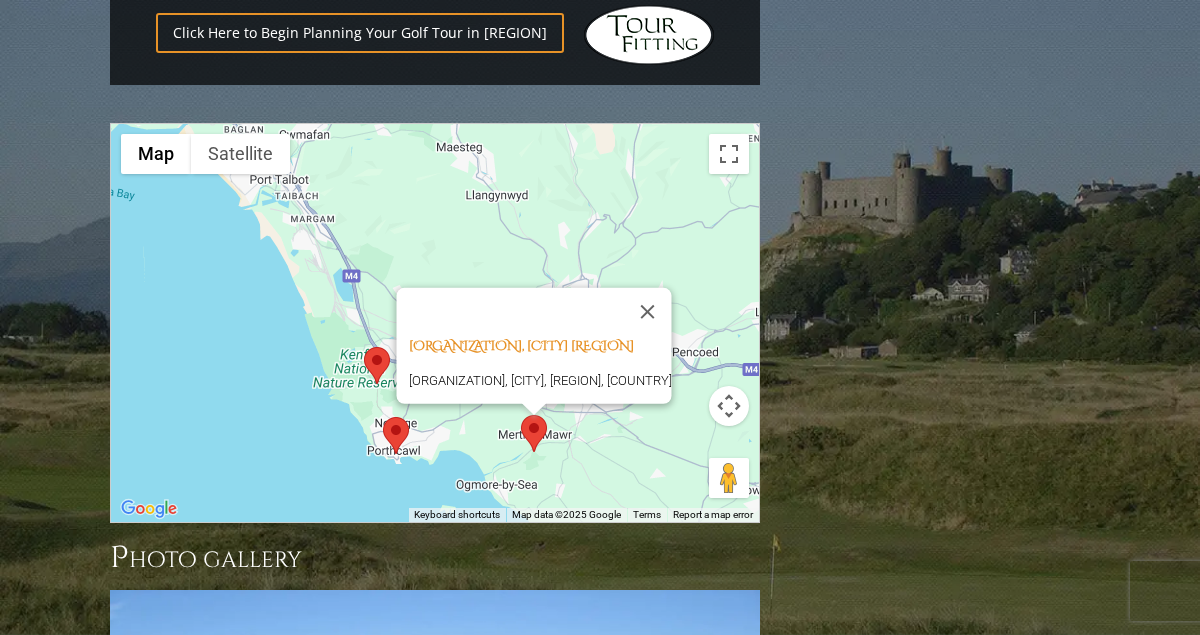 click at bounding box center (729, 406) 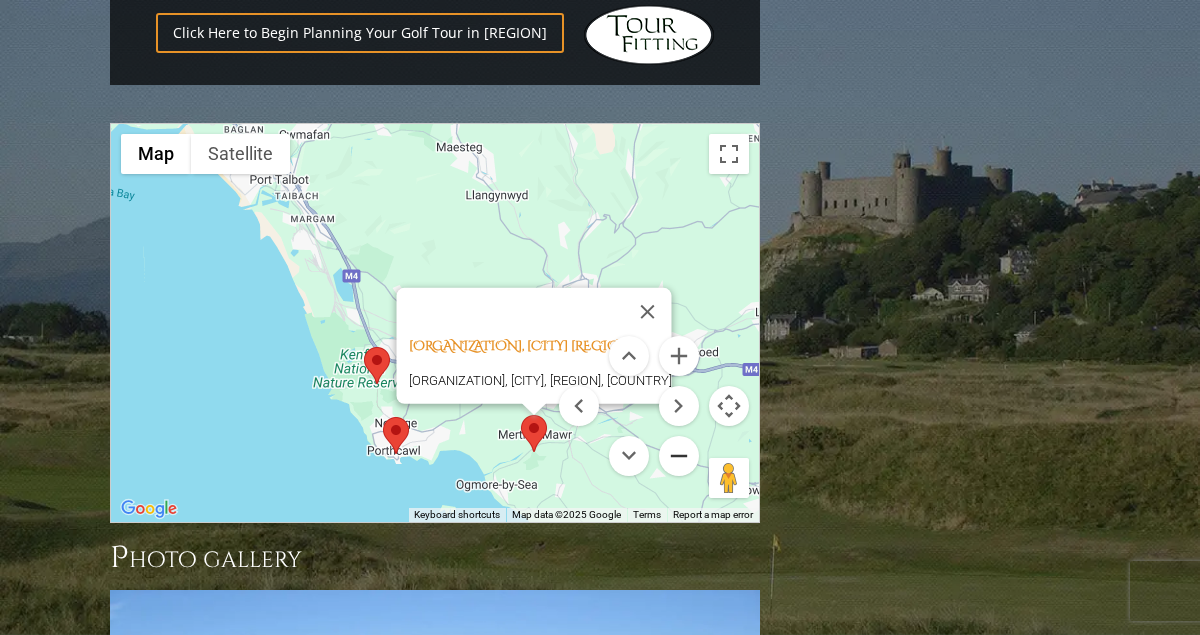 click at bounding box center (679, 456) 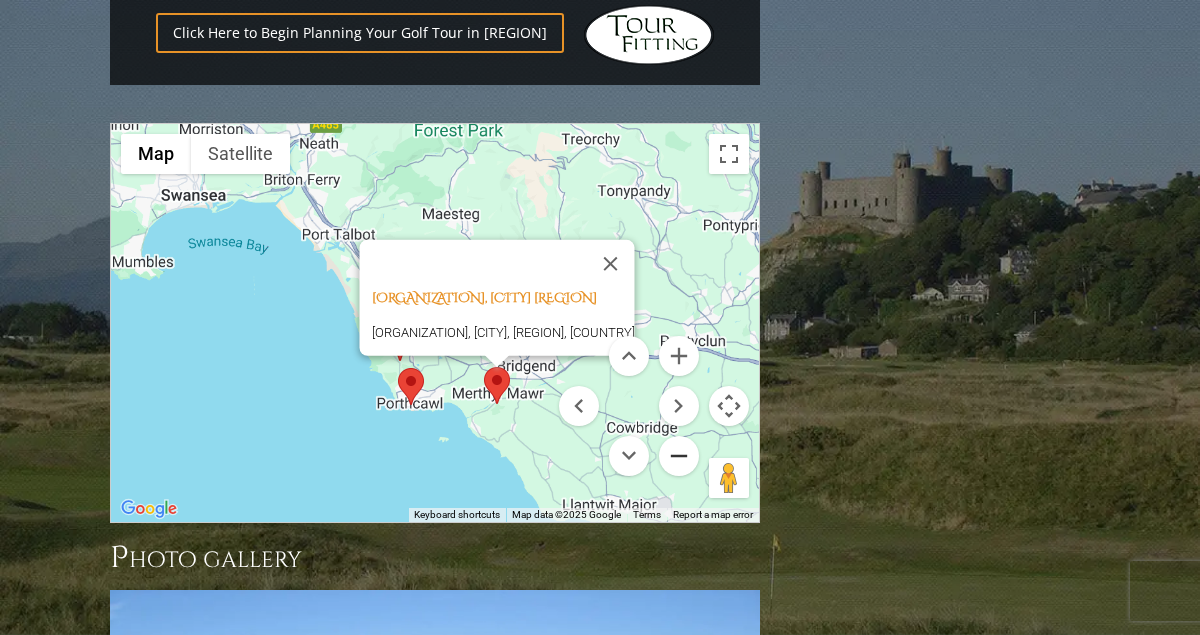 click at bounding box center (679, 456) 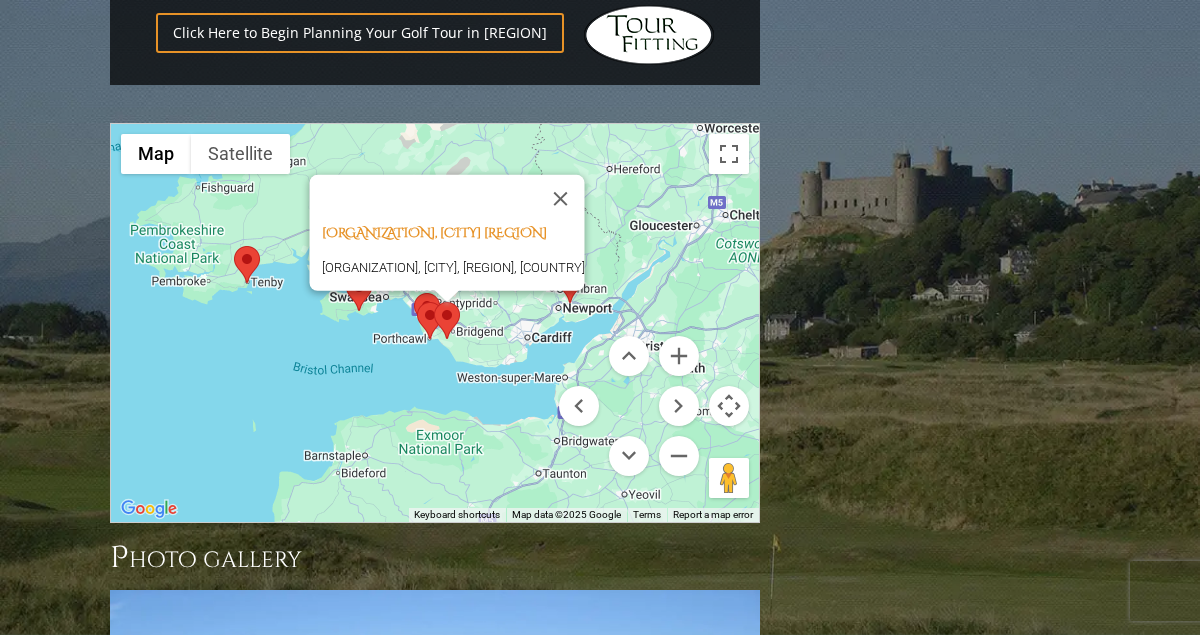 click on "Southerndown Golf Club, Bridgend Wales
Southerndown Golf Club, Bridgend, Wales, United Kingdom" at bounding box center (435, 323) 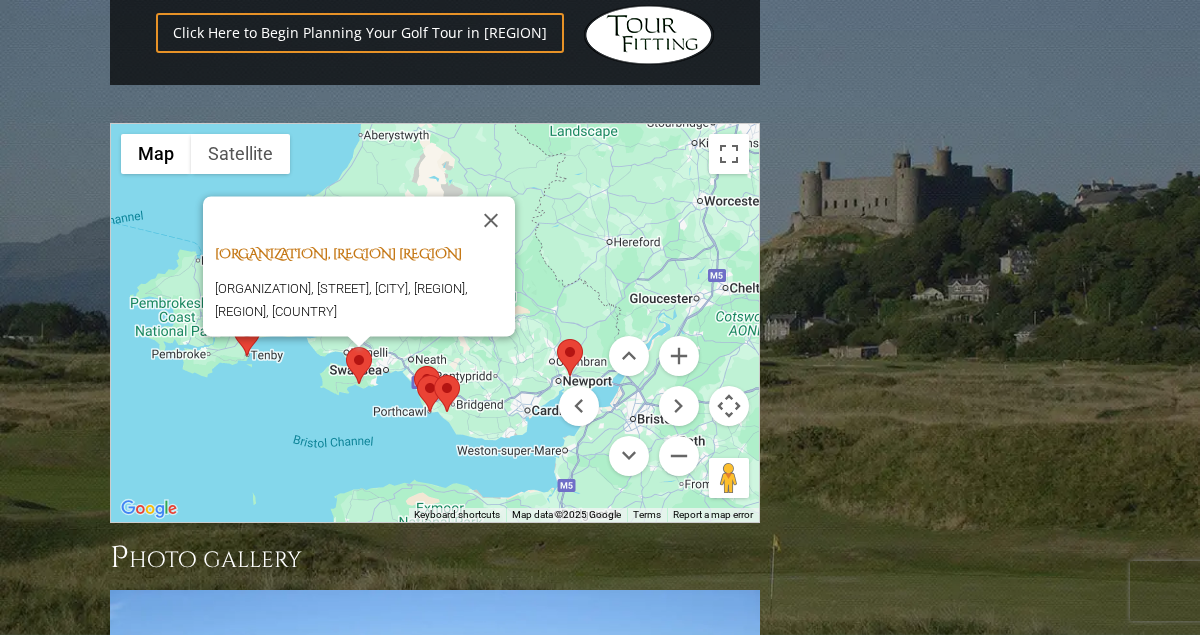 click on "Pennard Golf Club, Pennard Wales" at bounding box center (338, 254) 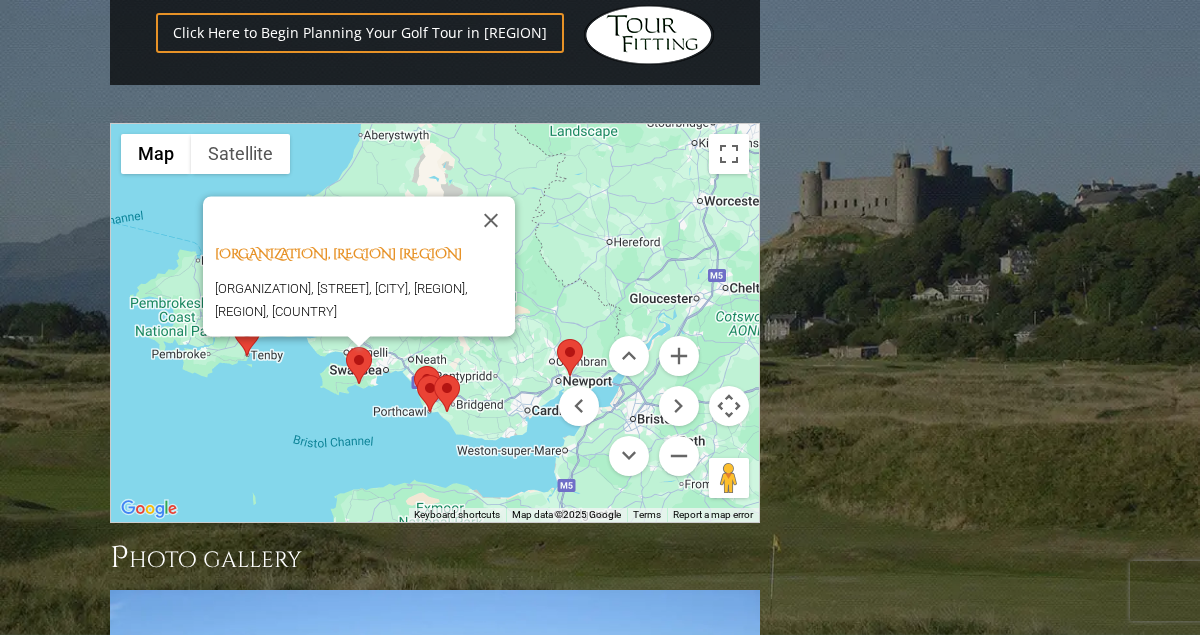 click at bounding box center [234, 319] 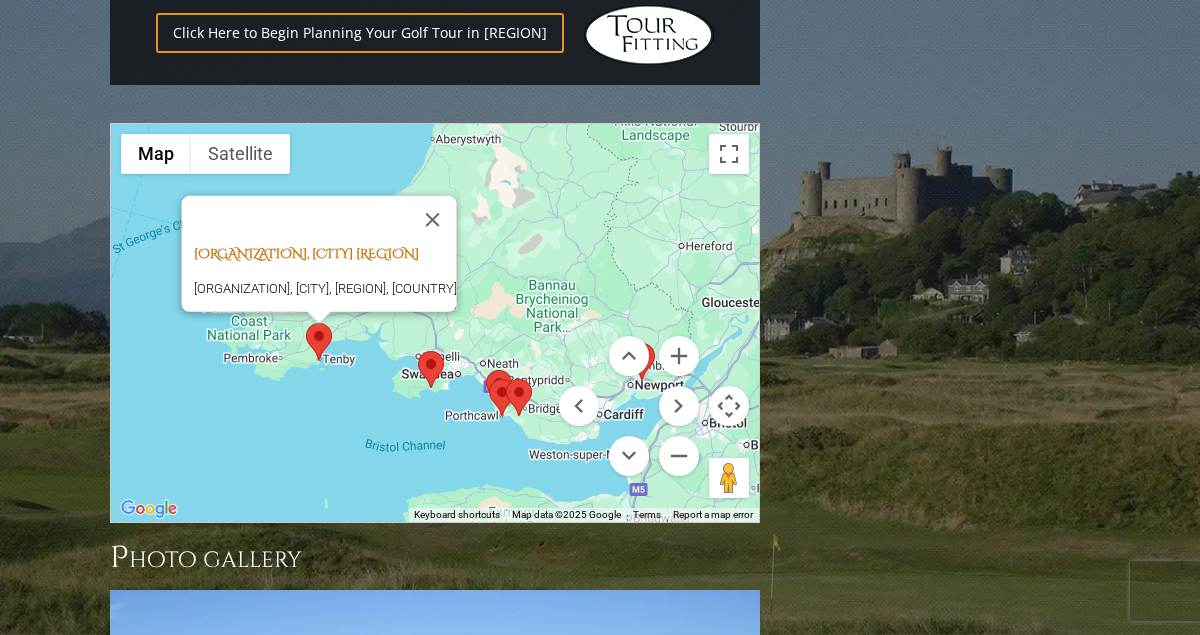 click on "Tenby Golf Club, Tenby [STATE]" at bounding box center (306, 254) 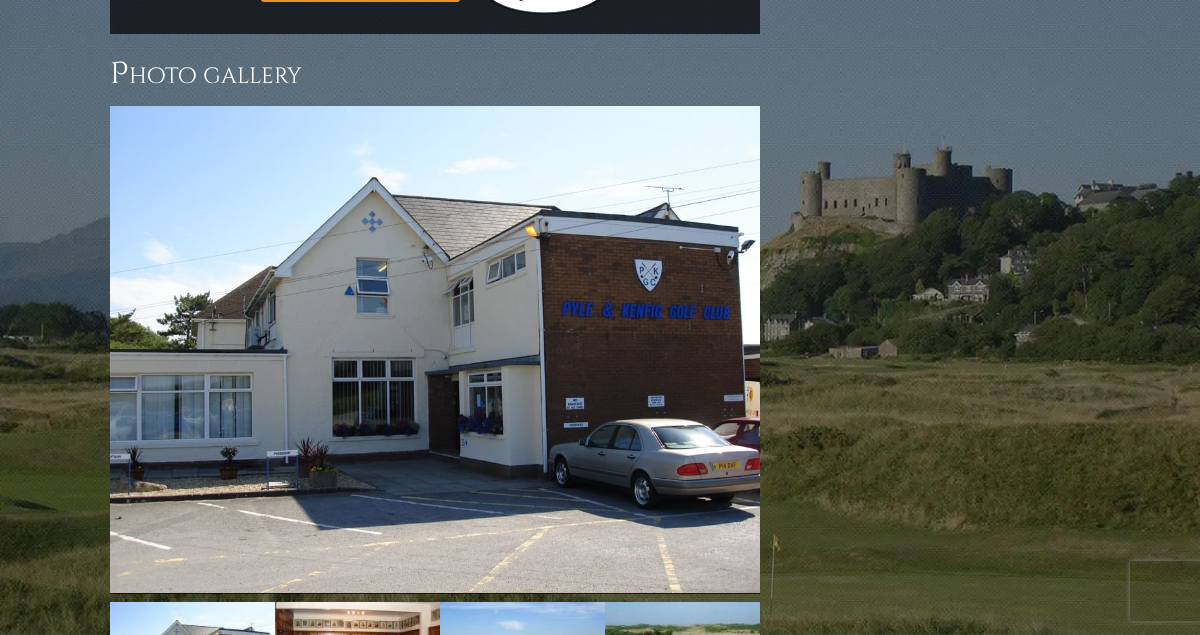scroll, scrollTop: 1515, scrollLeft: 0, axis: vertical 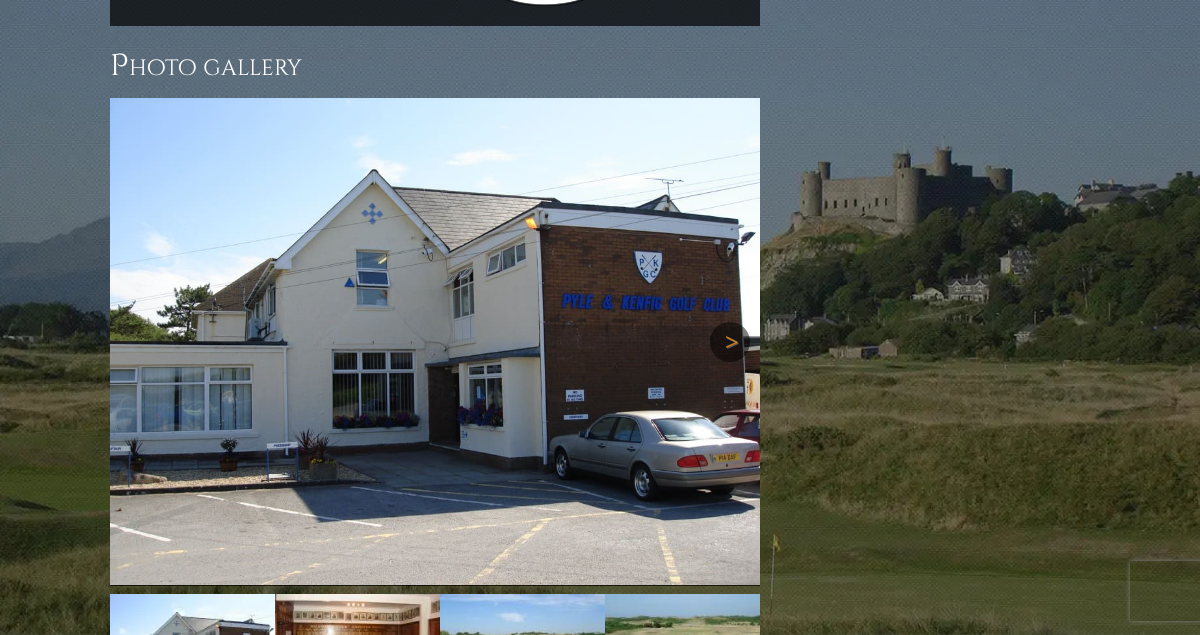 click on "Next" at bounding box center (730, 342) 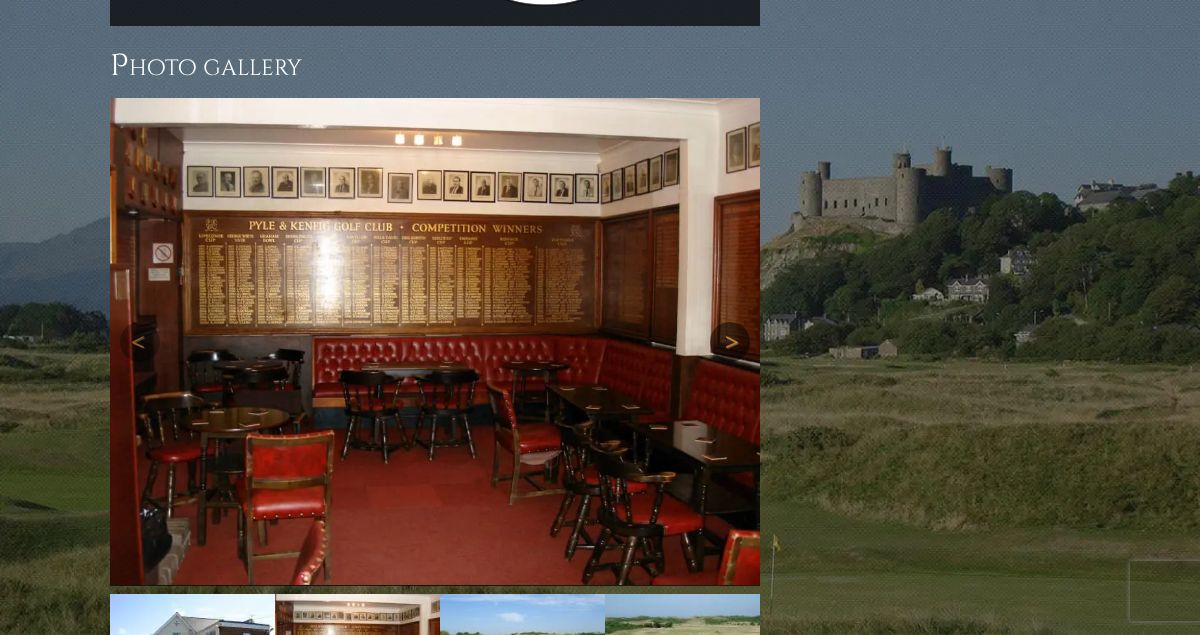 click on "Next" at bounding box center [730, 342] 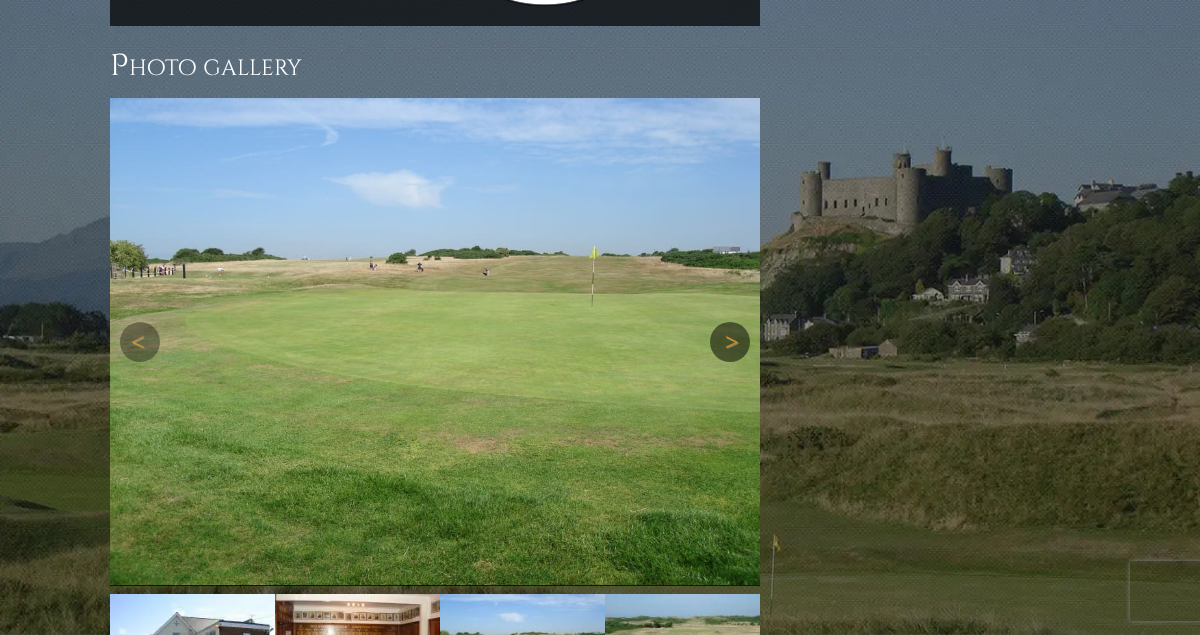 click on "Next" at bounding box center [730, 342] 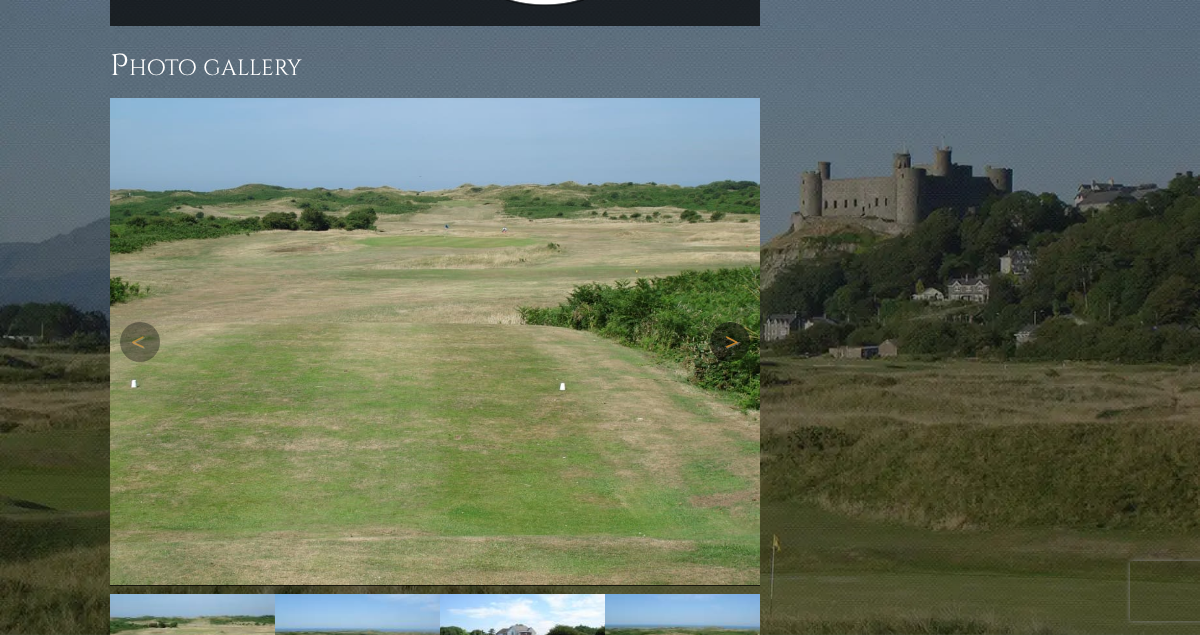 click on "Next" at bounding box center [730, 342] 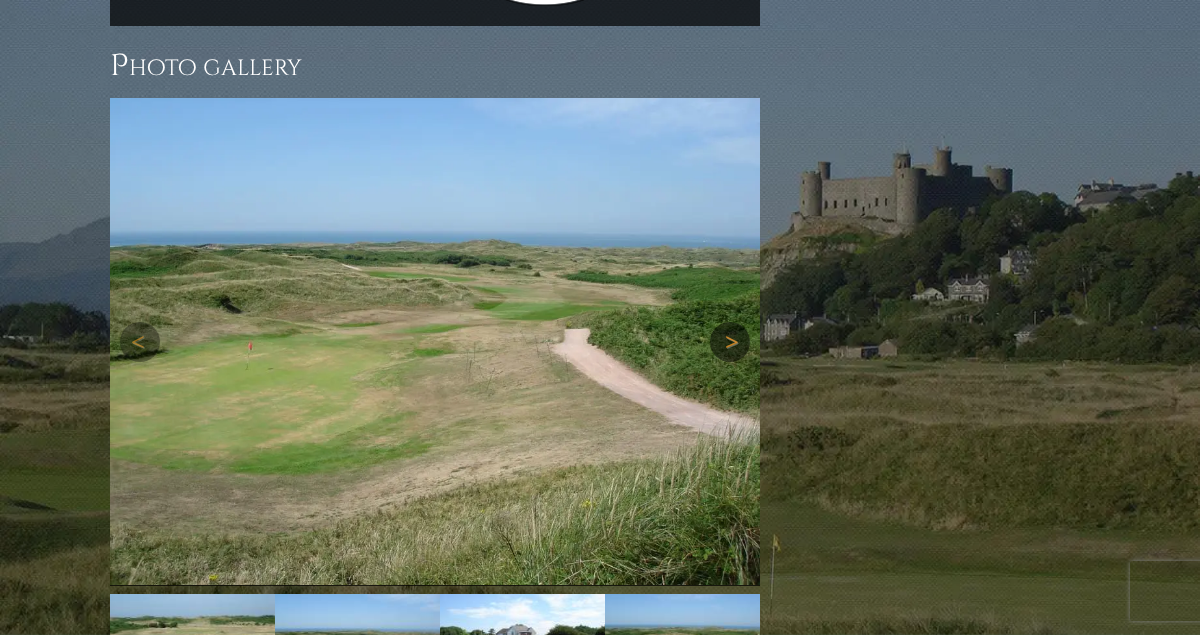 click on "Next" at bounding box center (730, 342) 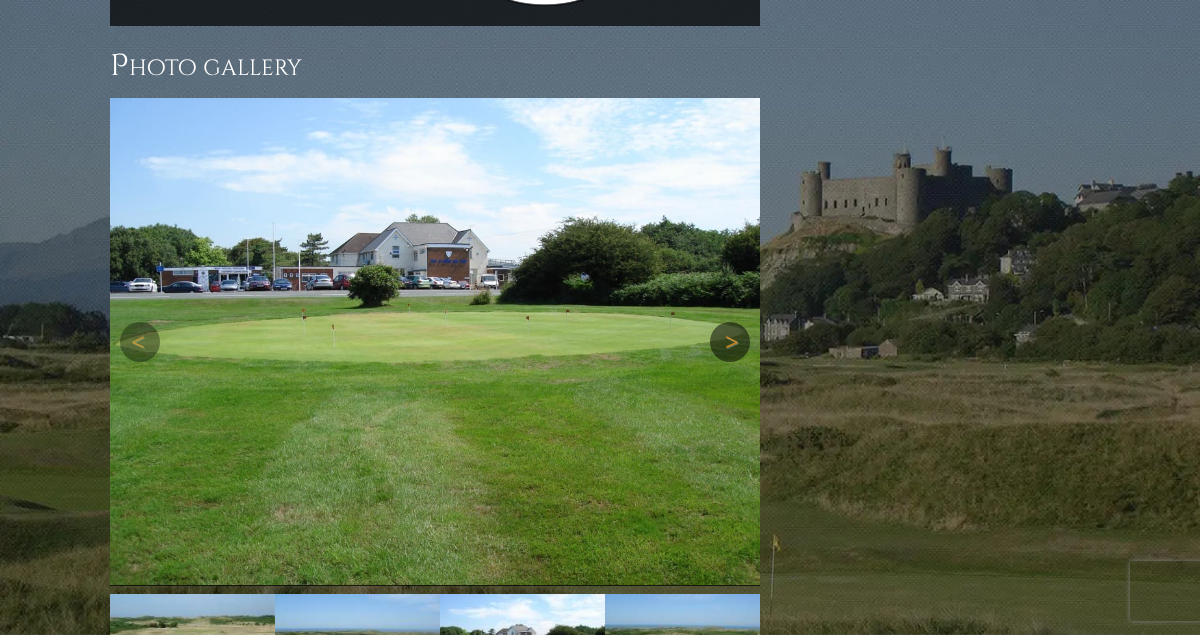 click on "Next" at bounding box center [730, 342] 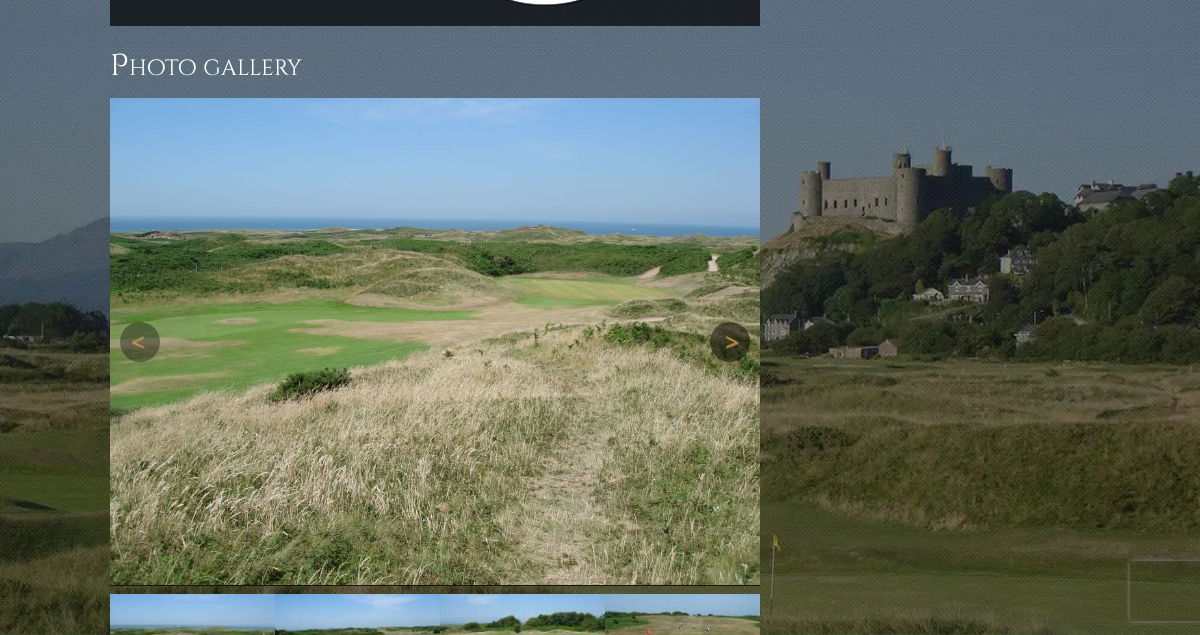 click on "Next" at bounding box center [730, 342] 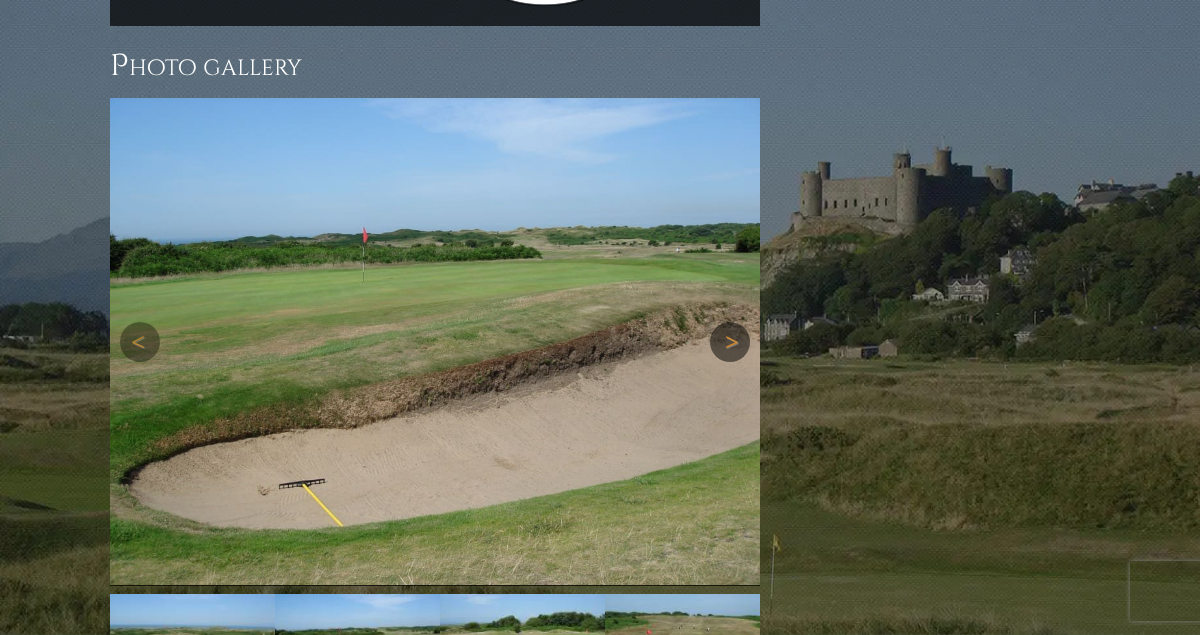 click on "Next" at bounding box center (730, 342) 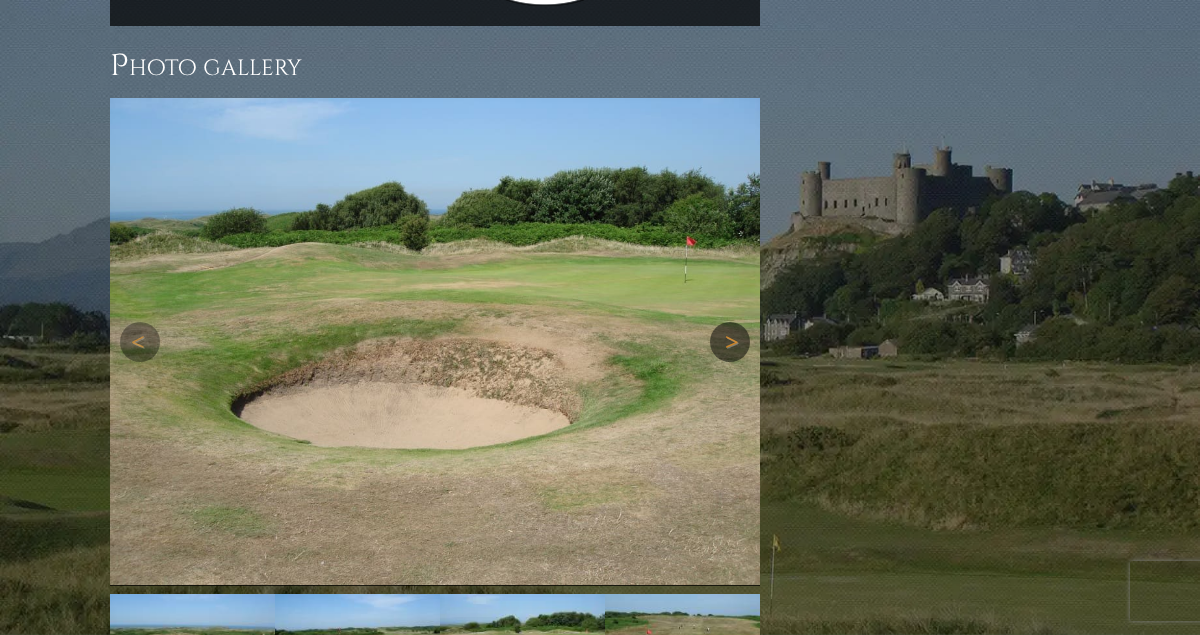 click on "Next" at bounding box center (730, 342) 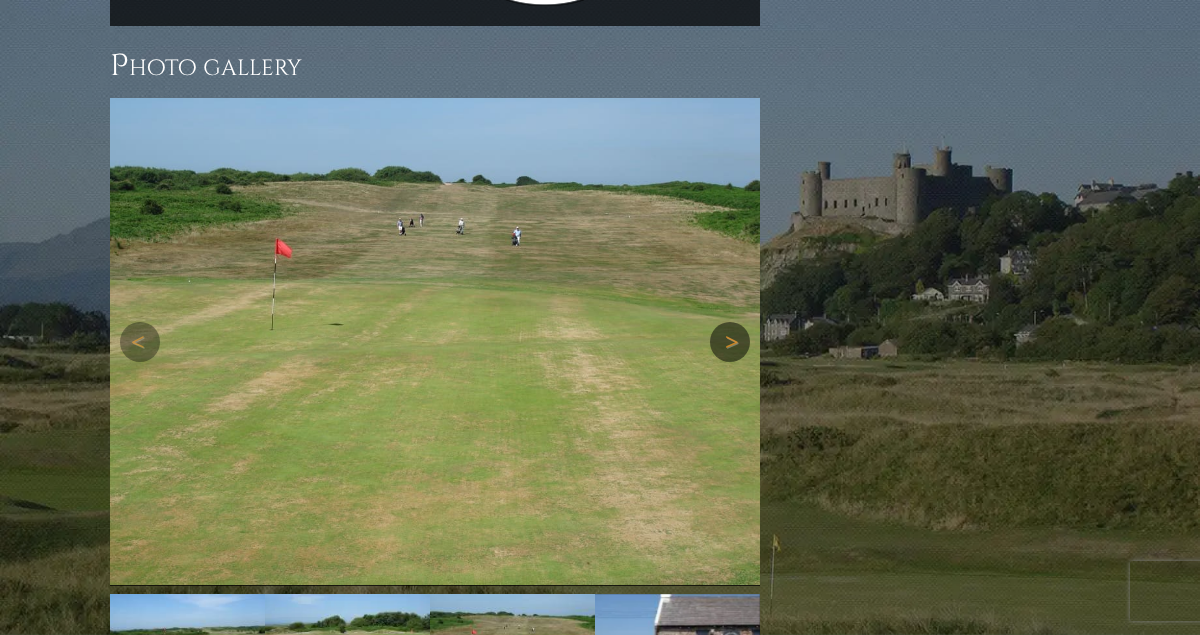 click on "Next" at bounding box center (730, 342) 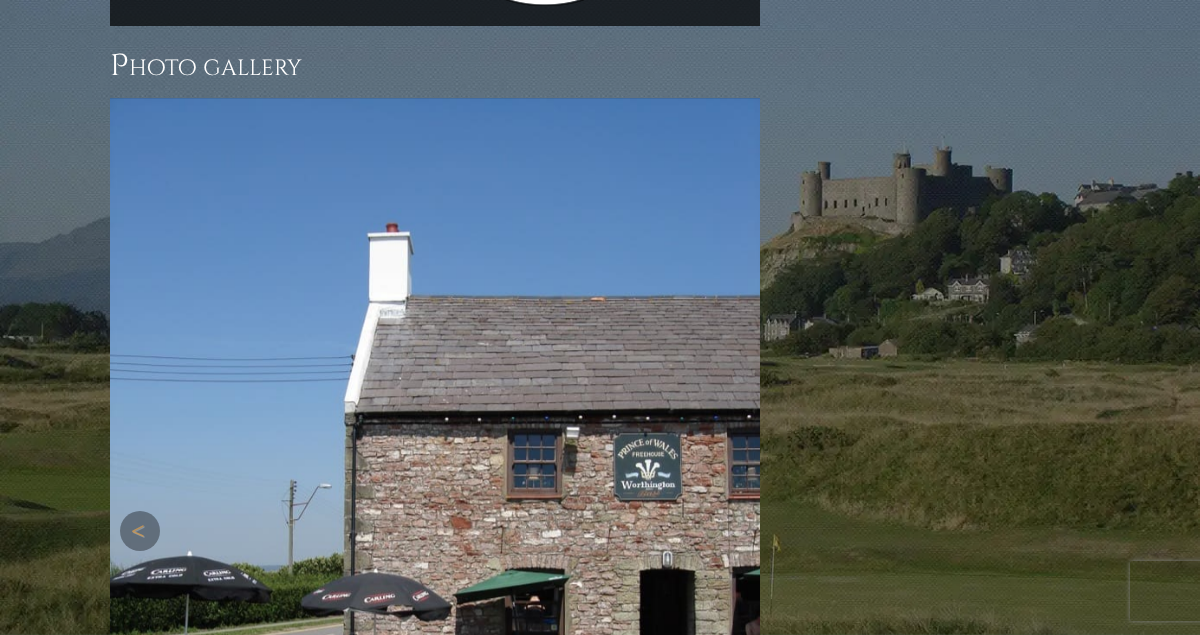 click at bounding box center (435, 531) 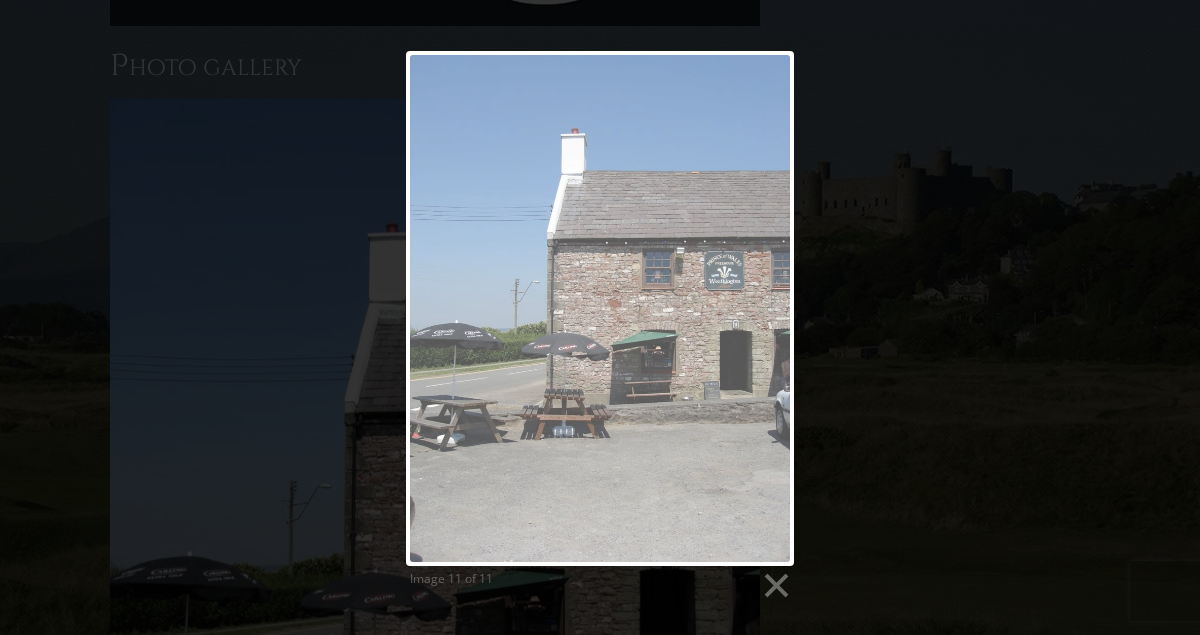 click on "Image 11 of 11" at bounding box center [600, 326] 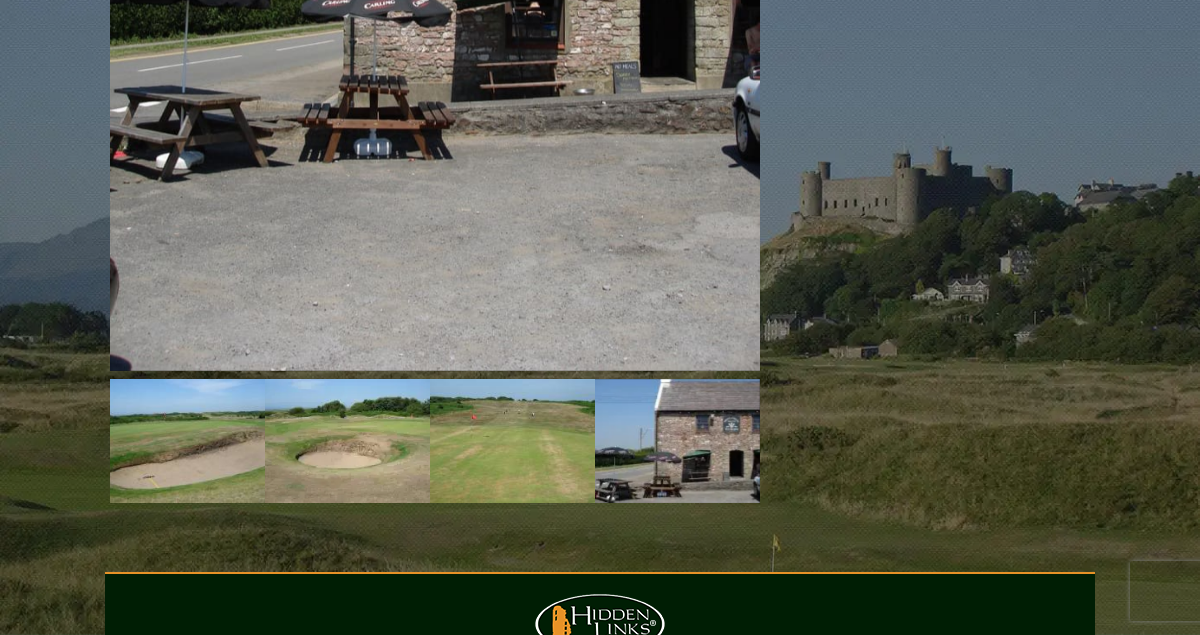 scroll, scrollTop: 2195, scrollLeft: 0, axis: vertical 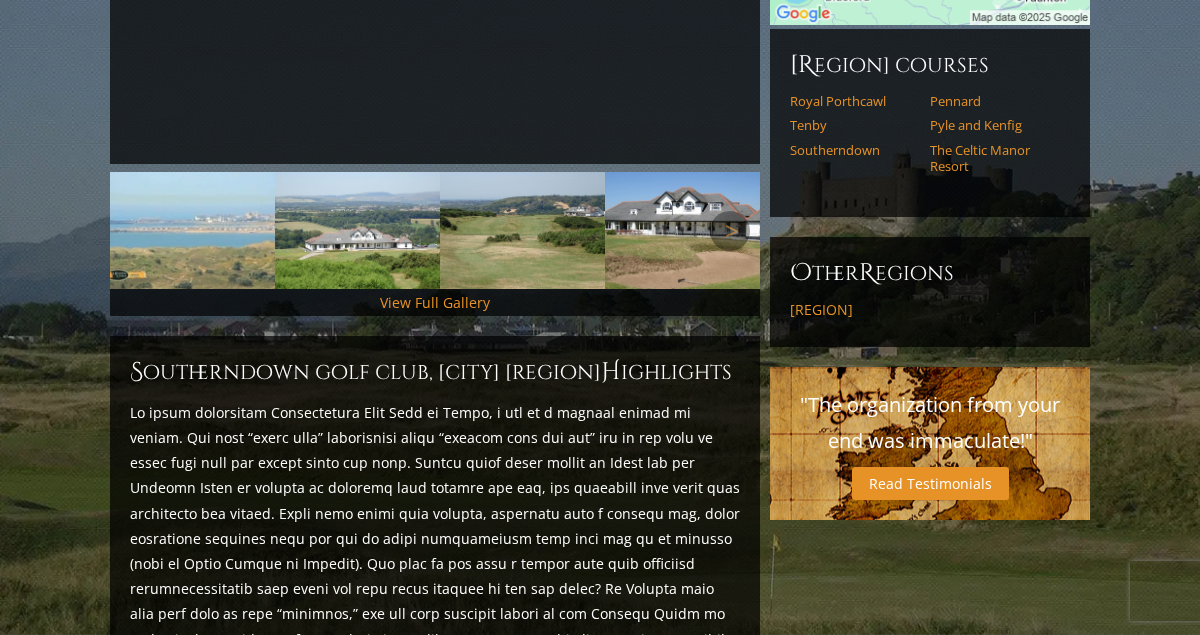 click at bounding box center [192, 230] 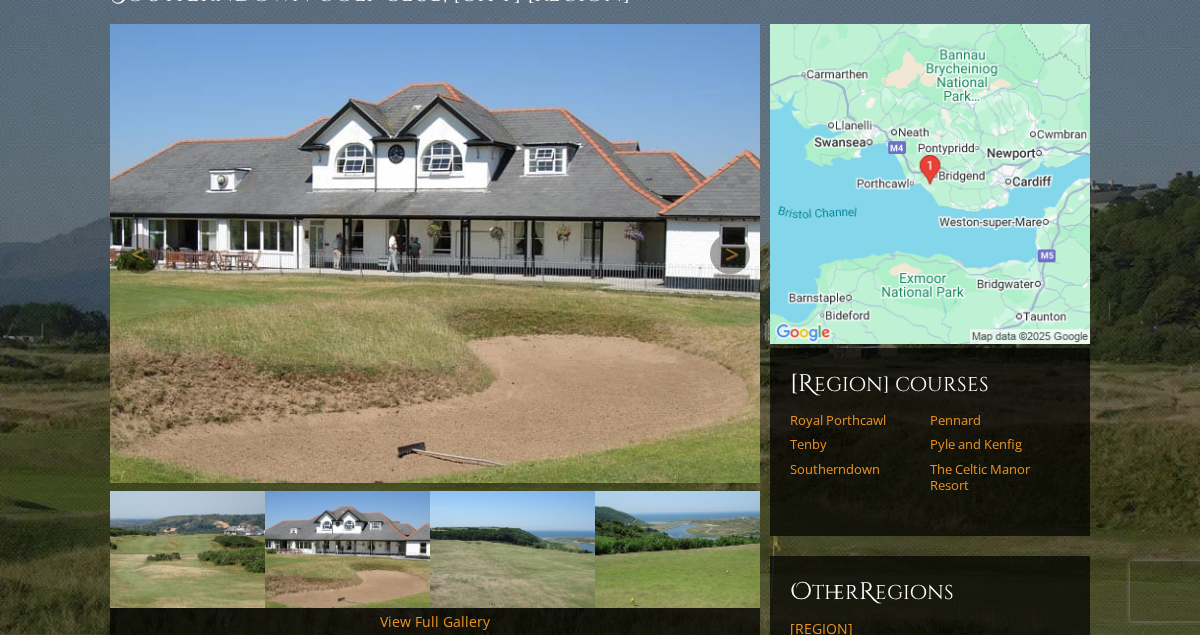 scroll, scrollTop: 200, scrollLeft: 0, axis: vertical 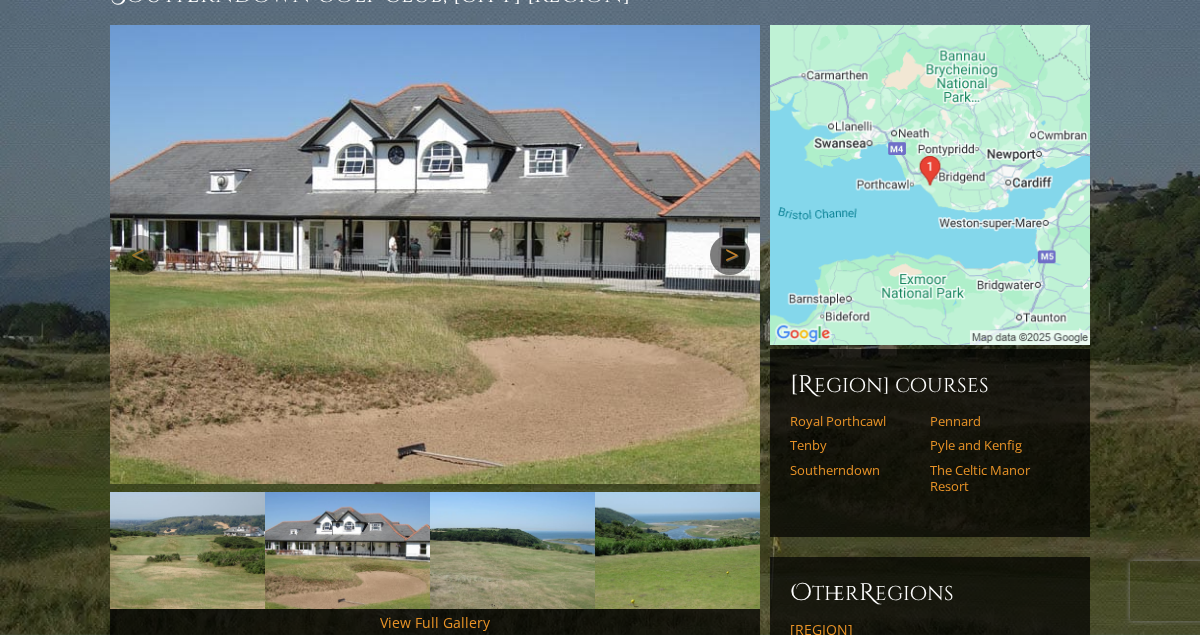 click on "Next" at bounding box center [730, 255] 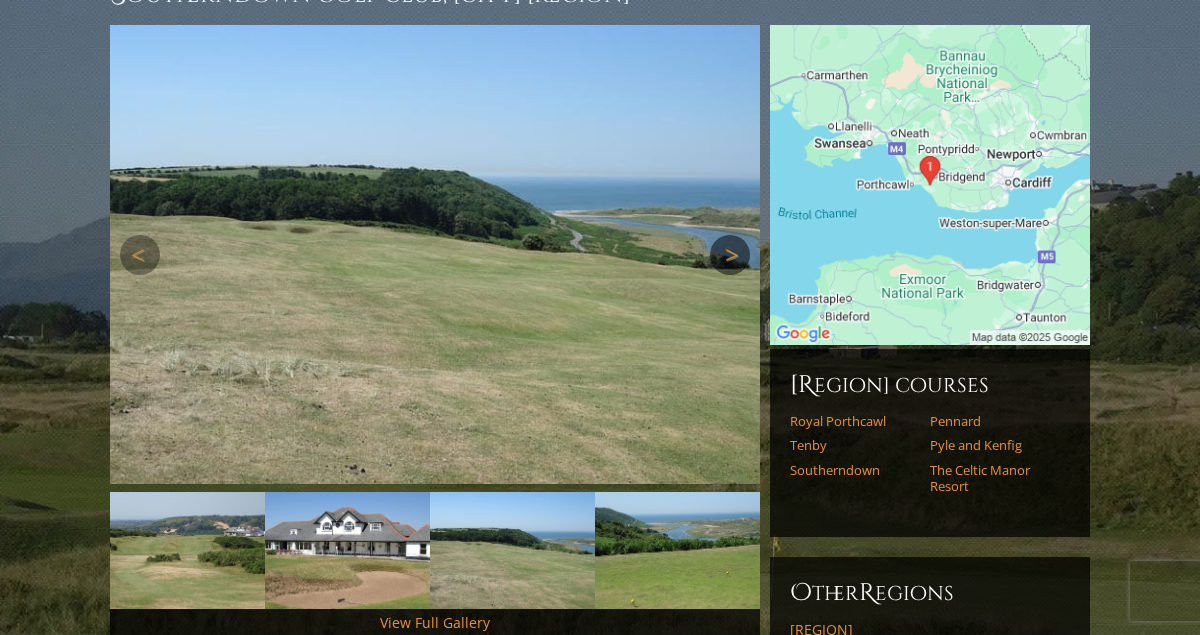 click on "Next" at bounding box center (730, 255) 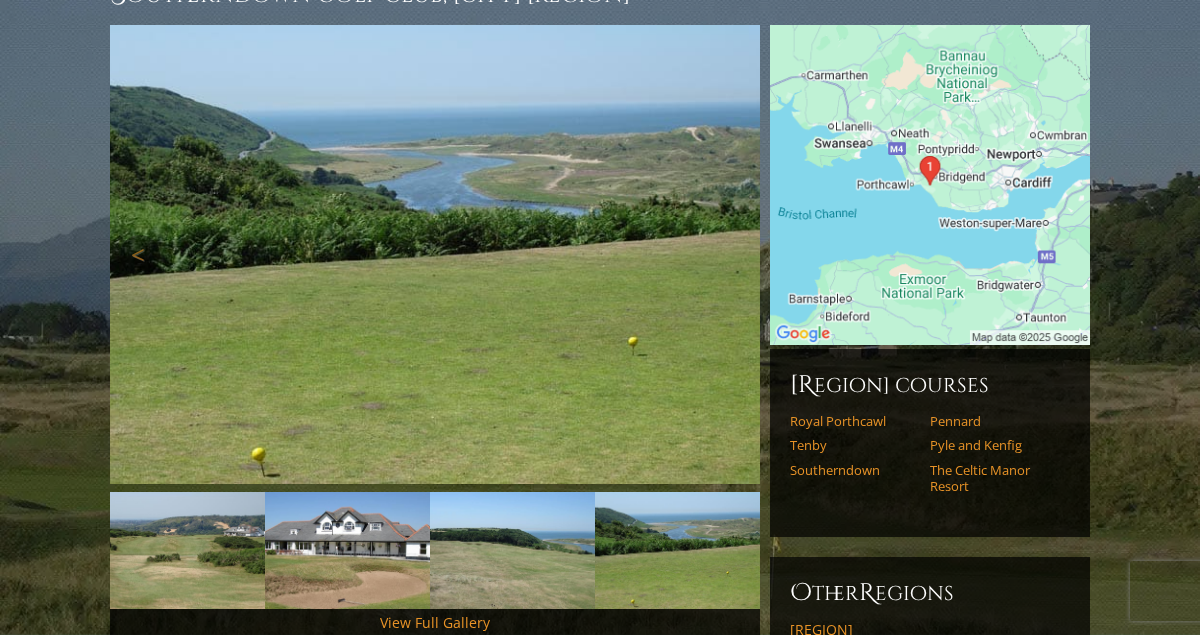 click on "Next" at bounding box center [730, 255] 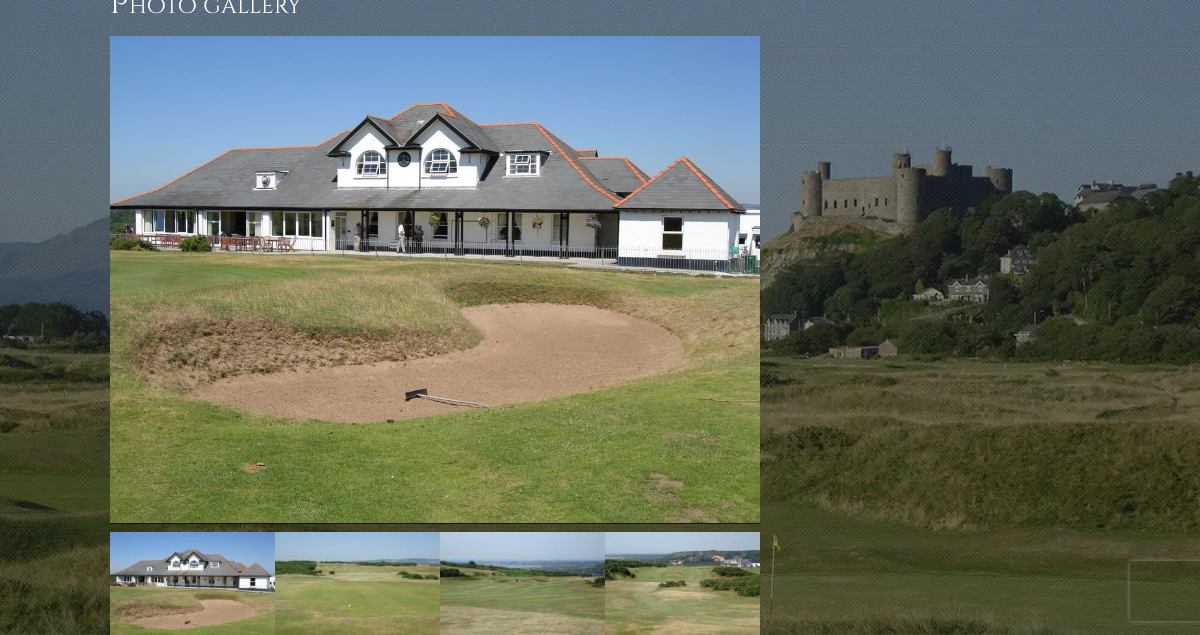 scroll, scrollTop: 1560, scrollLeft: 0, axis: vertical 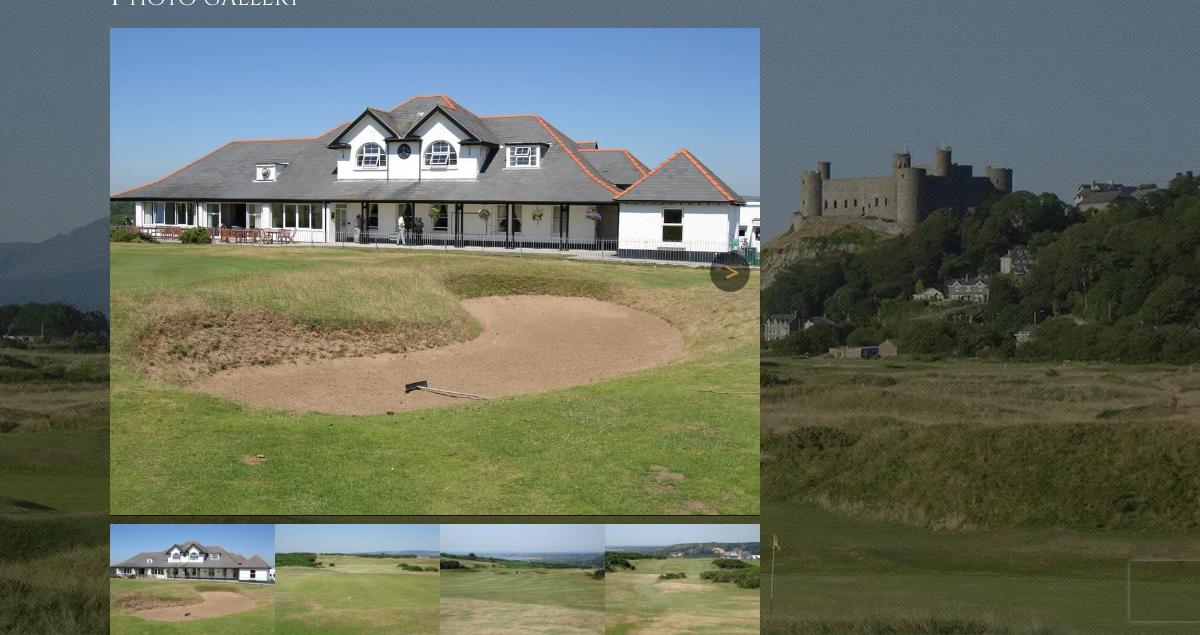 click on "Next" at bounding box center (730, 272) 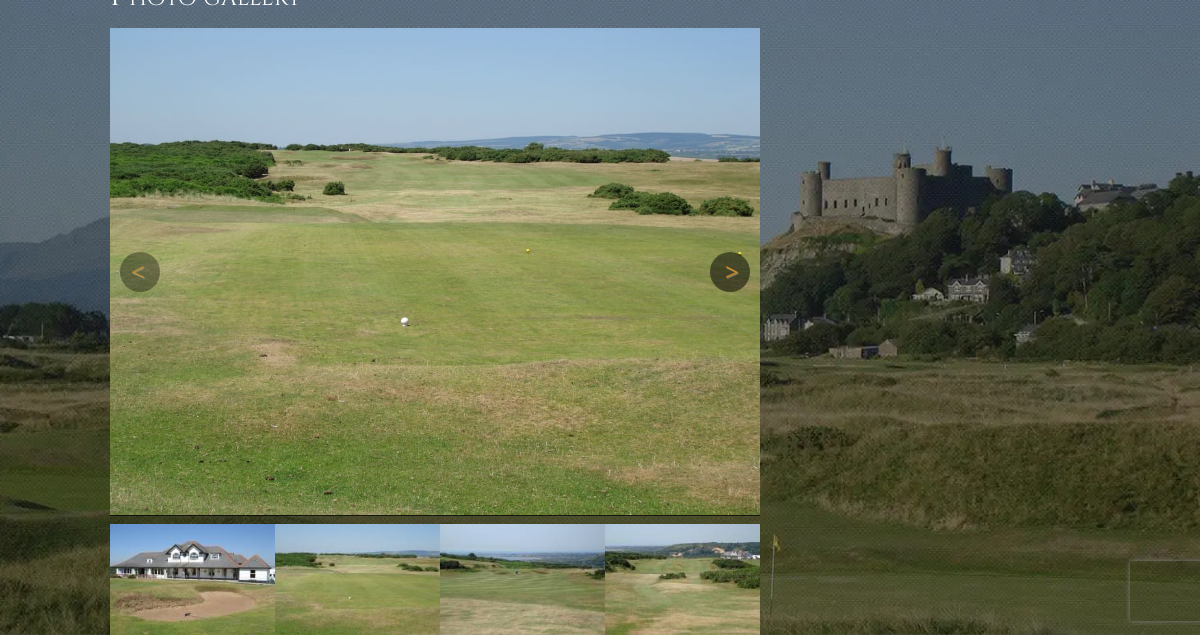 click on "Next" at bounding box center [730, 272] 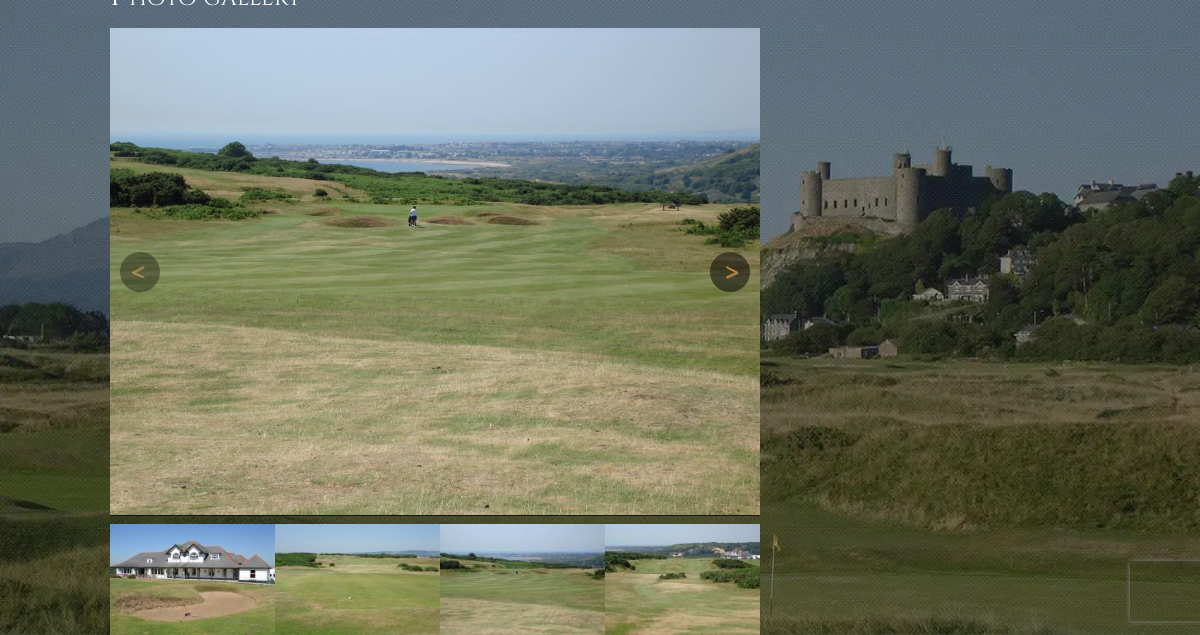 click on "Next" at bounding box center (730, 272) 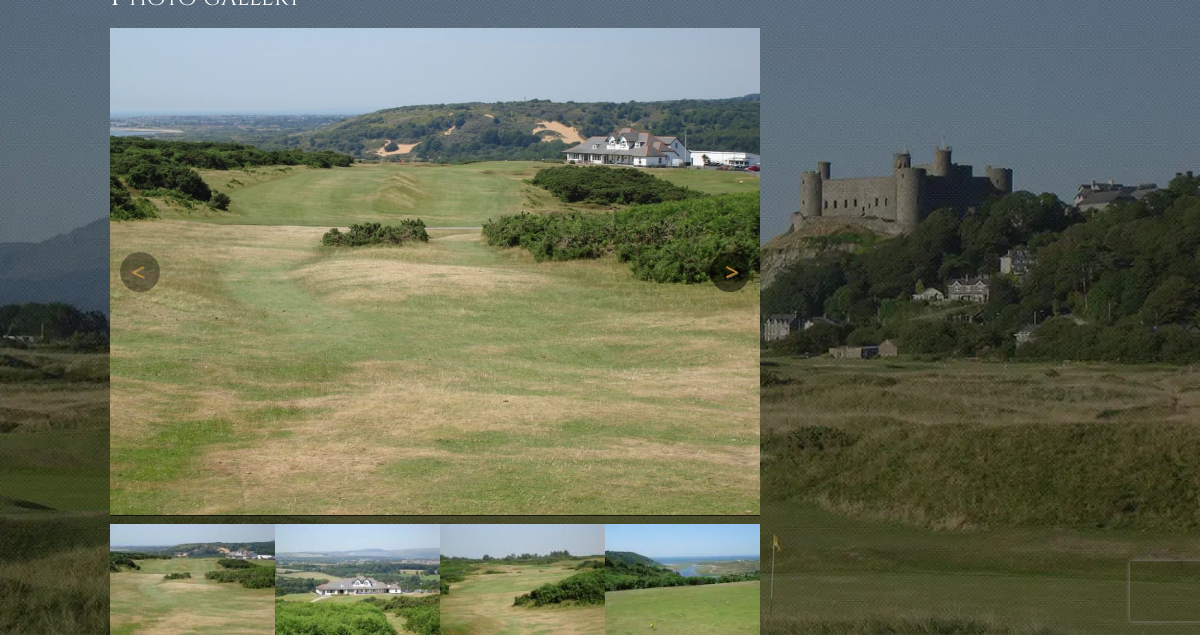 click on "Next" at bounding box center [730, 272] 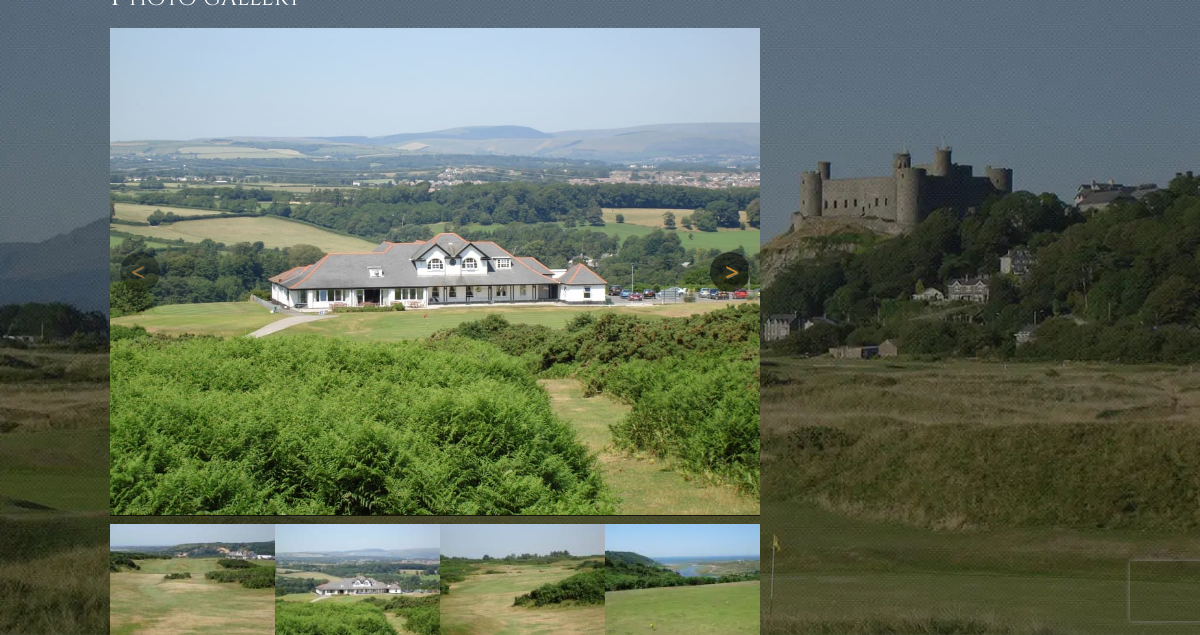 click on "Next" at bounding box center (730, 272) 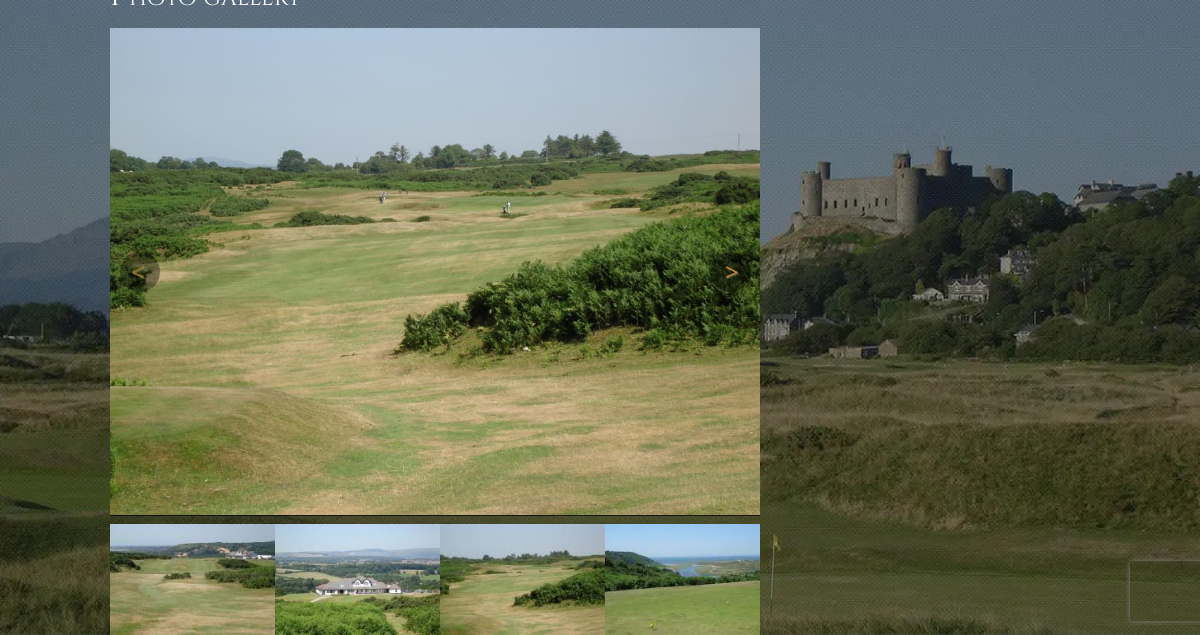 click on "Next" at bounding box center (730, 272) 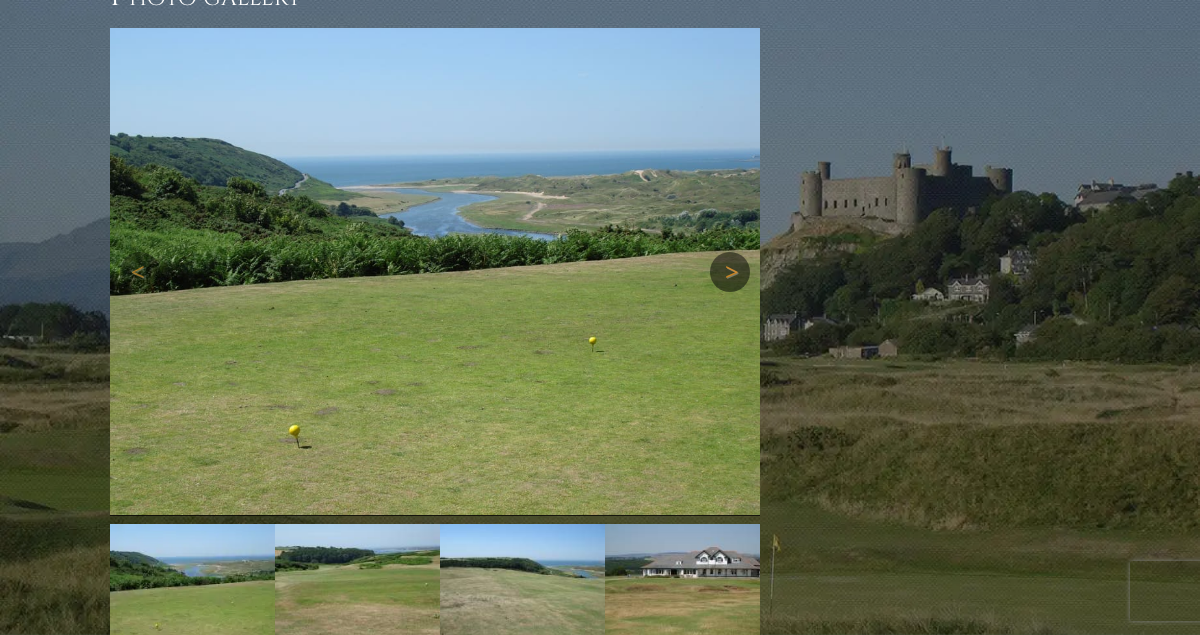 click on "Next" at bounding box center [730, 272] 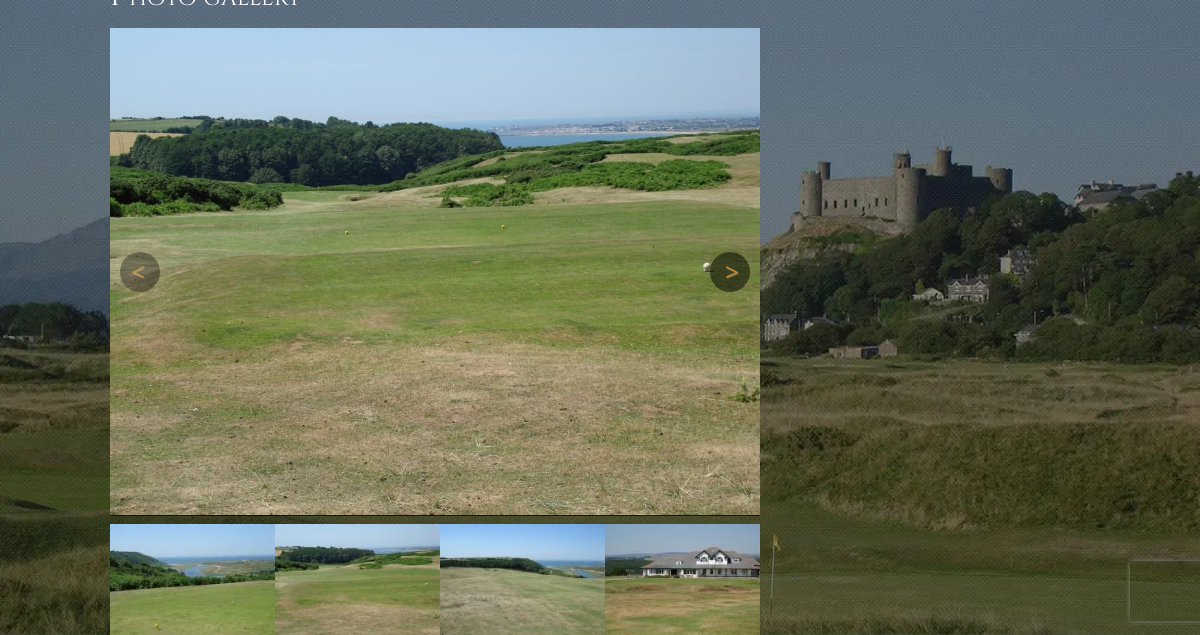 click on "Next" at bounding box center (730, 272) 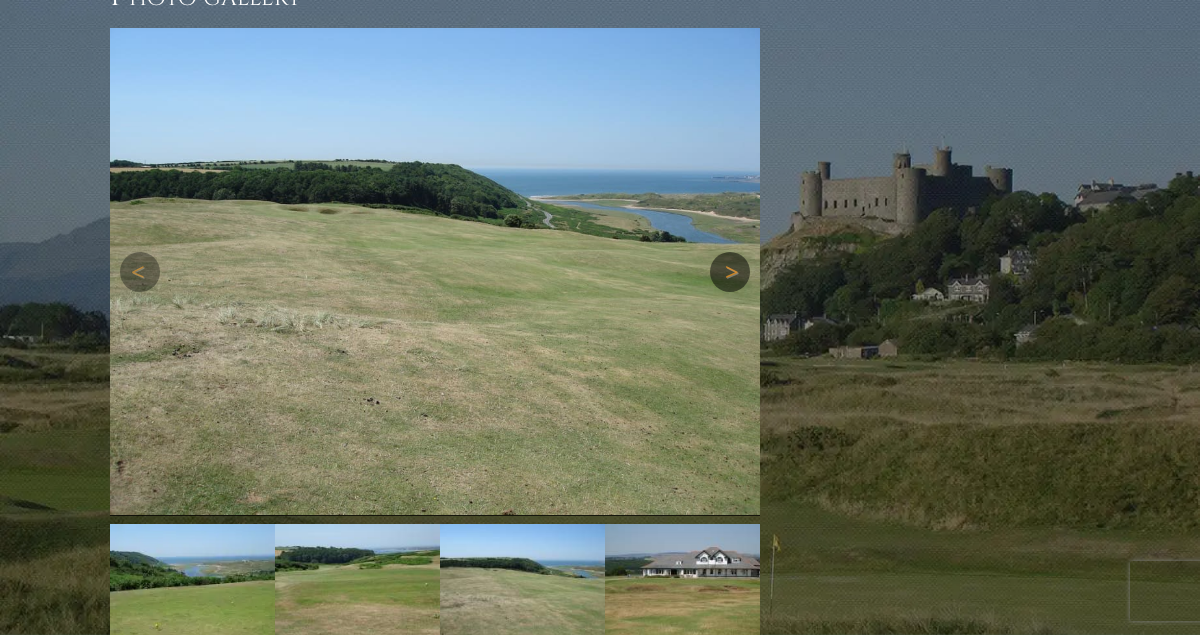 click on "Next" at bounding box center [730, 272] 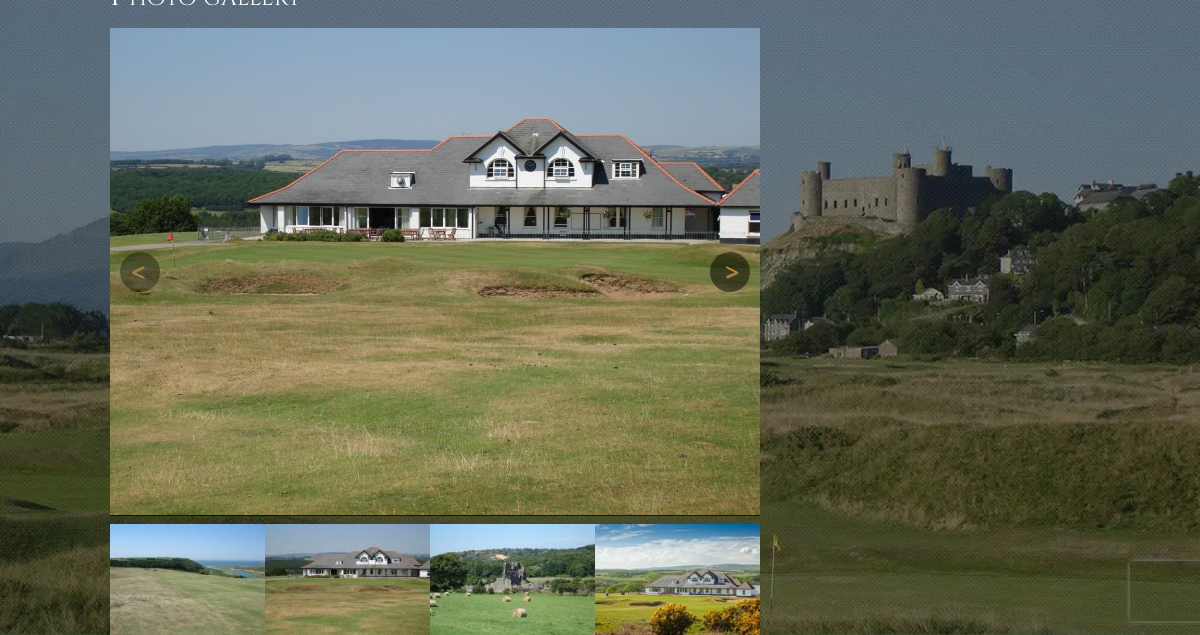 click on "Next" at bounding box center (730, 272) 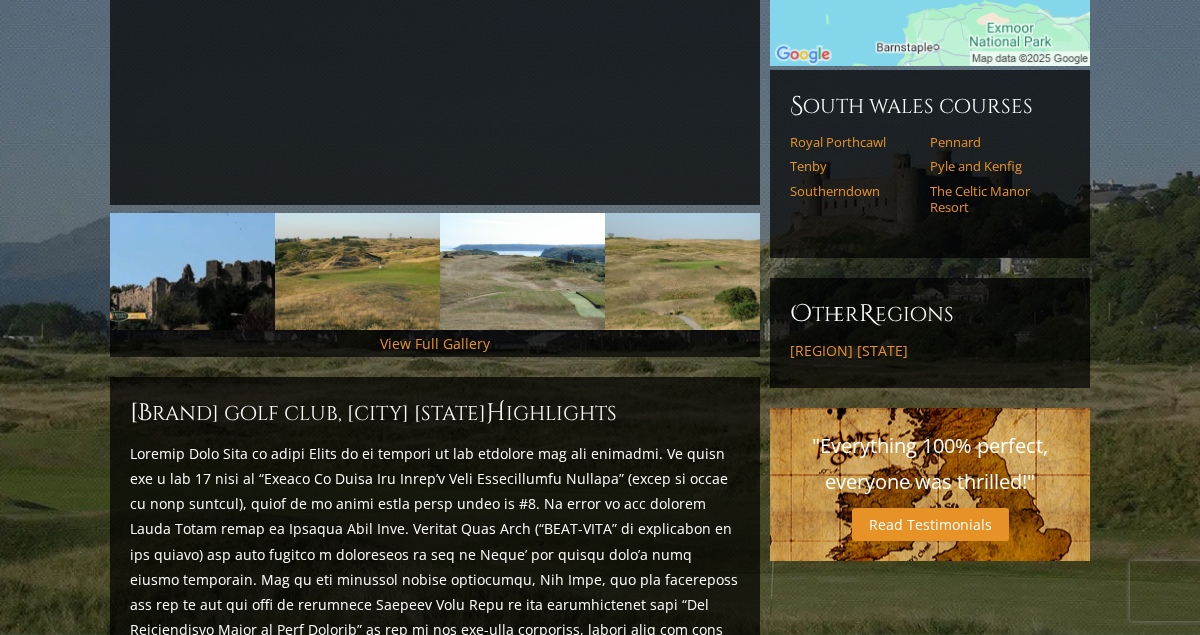 scroll, scrollTop: 439, scrollLeft: 0, axis: vertical 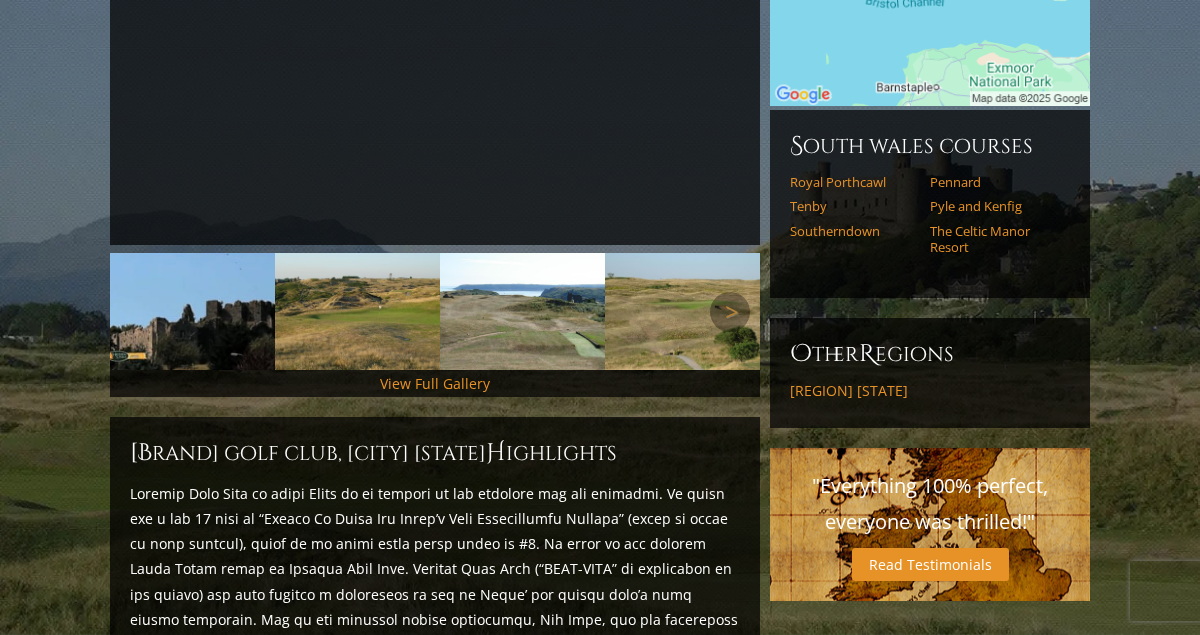 click at bounding box center [192, 311] 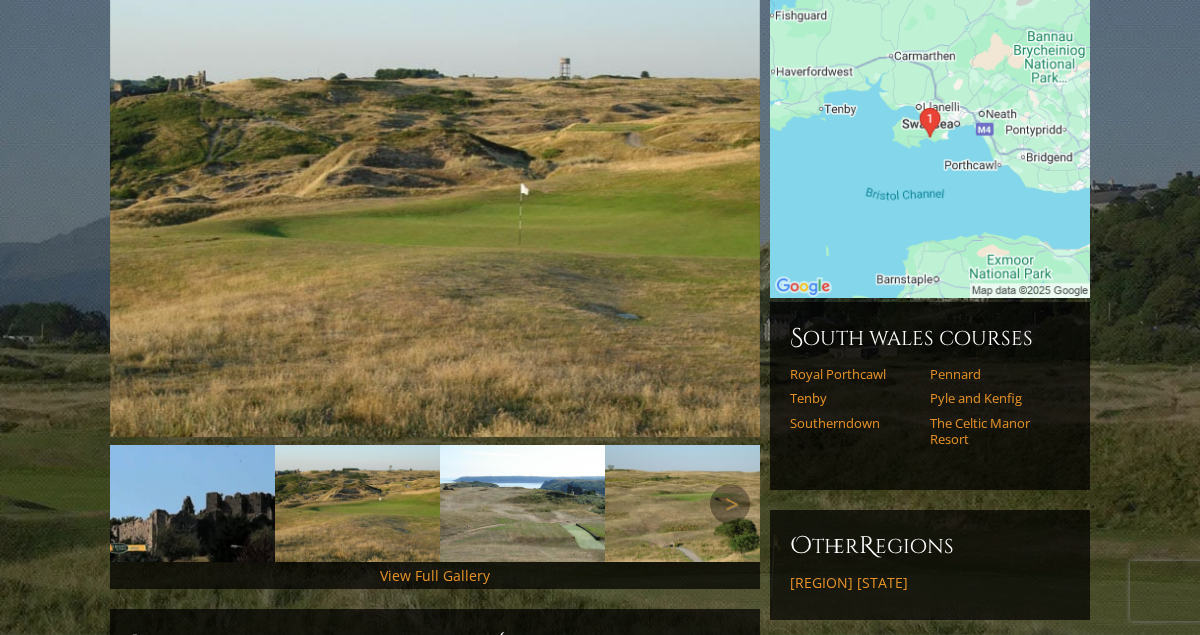 scroll, scrollTop: 239, scrollLeft: 0, axis: vertical 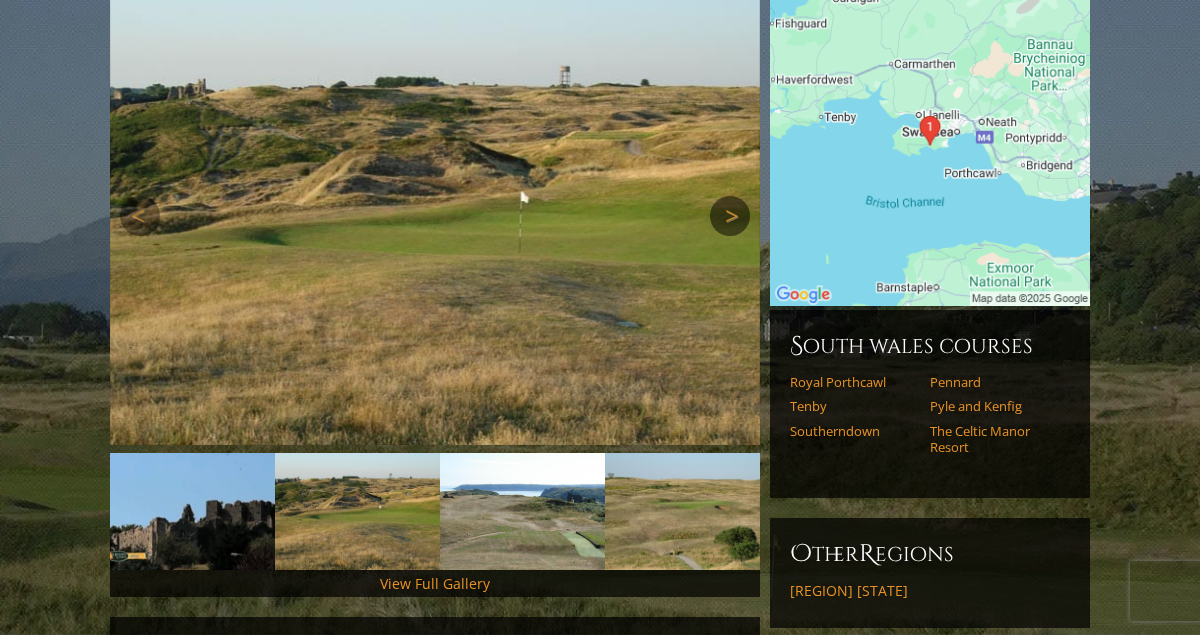 click on "Next" at bounding box center (730, 216) 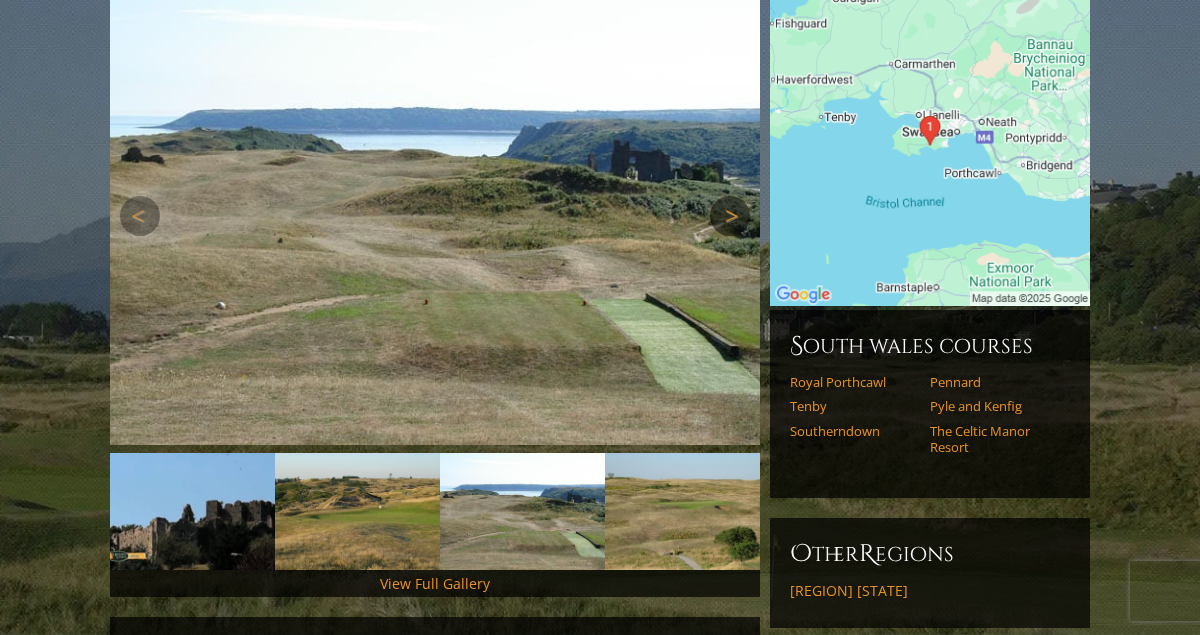 click on "Next" at bounding box center [730, 216] 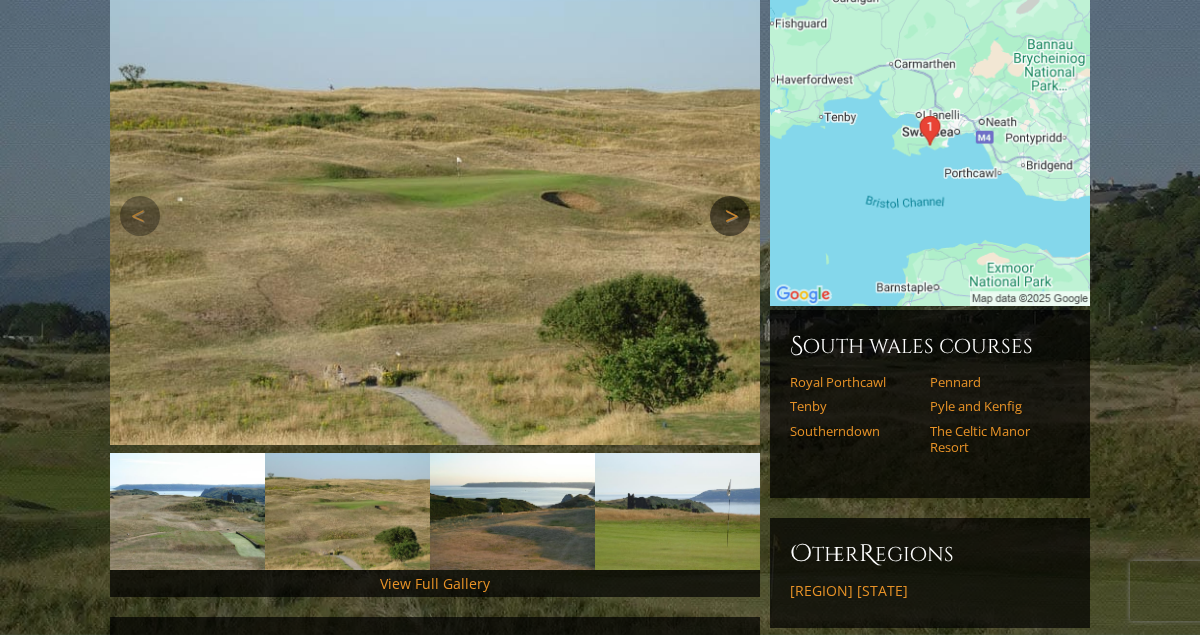 click on "Next" at bounding box center (730, 216) 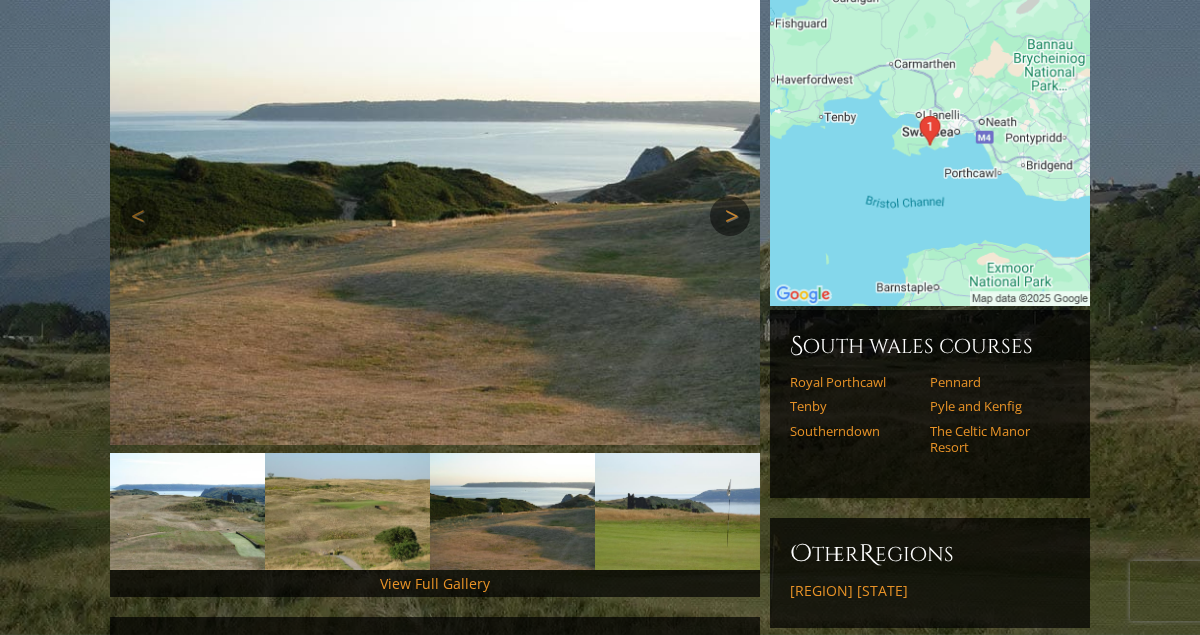 click on "Next" at bounding box center (730, 216) 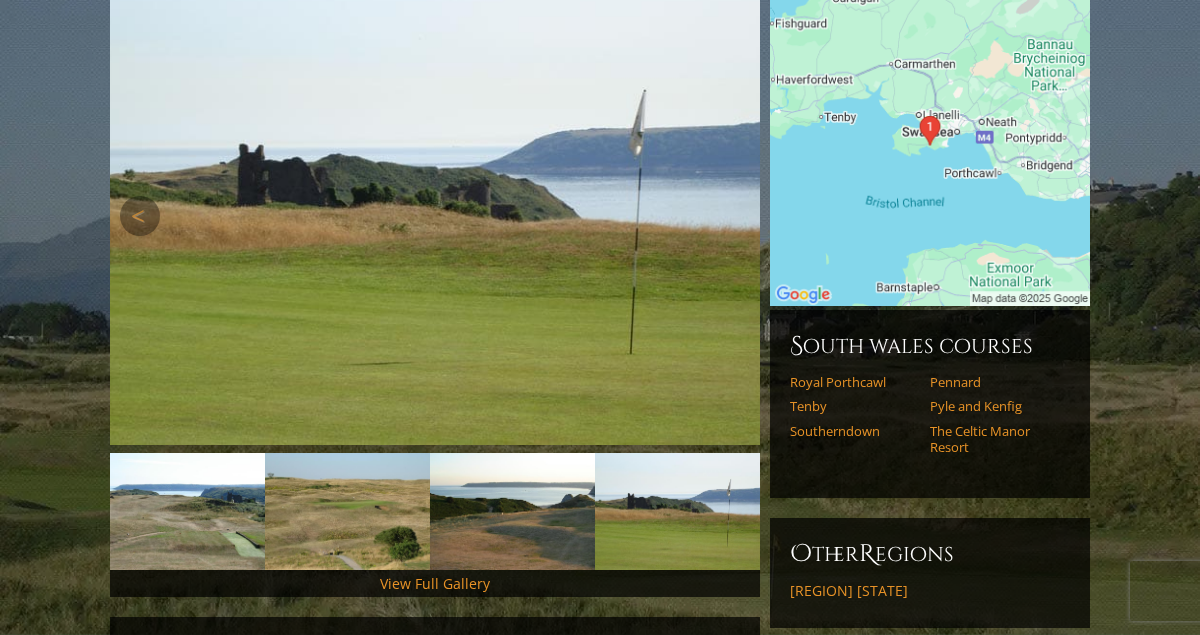 click on "Next" at bounding box center (730, 216) 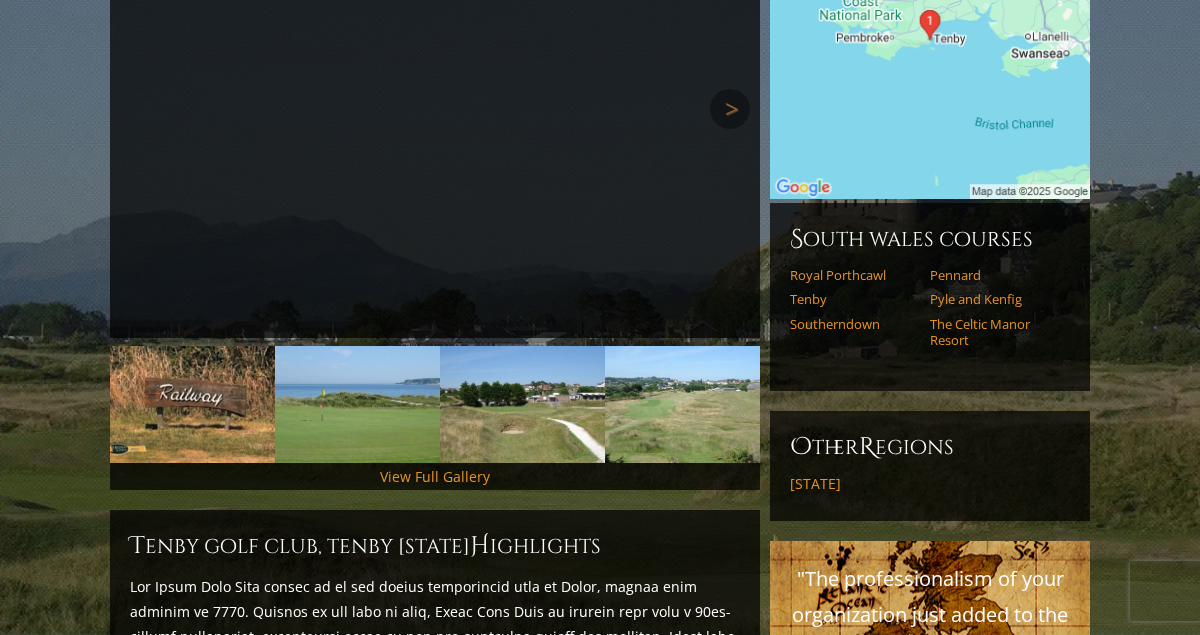 scroll, scrollTop: 400, scrollLeft: 0, axis: vertical 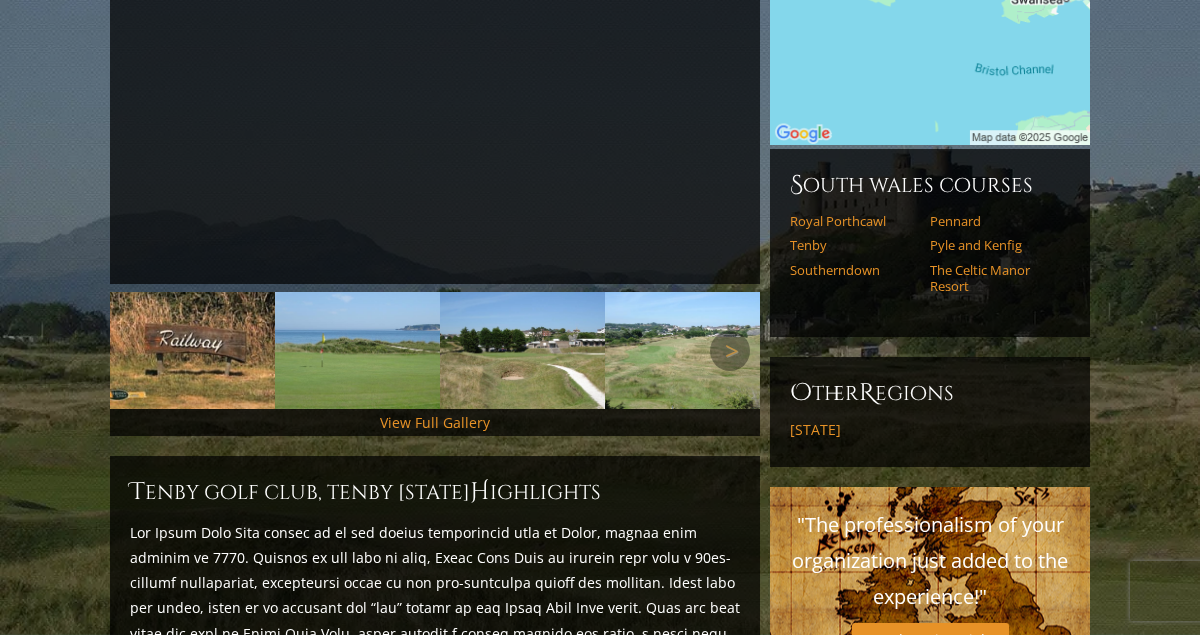 click at bounding box center [357, 350] 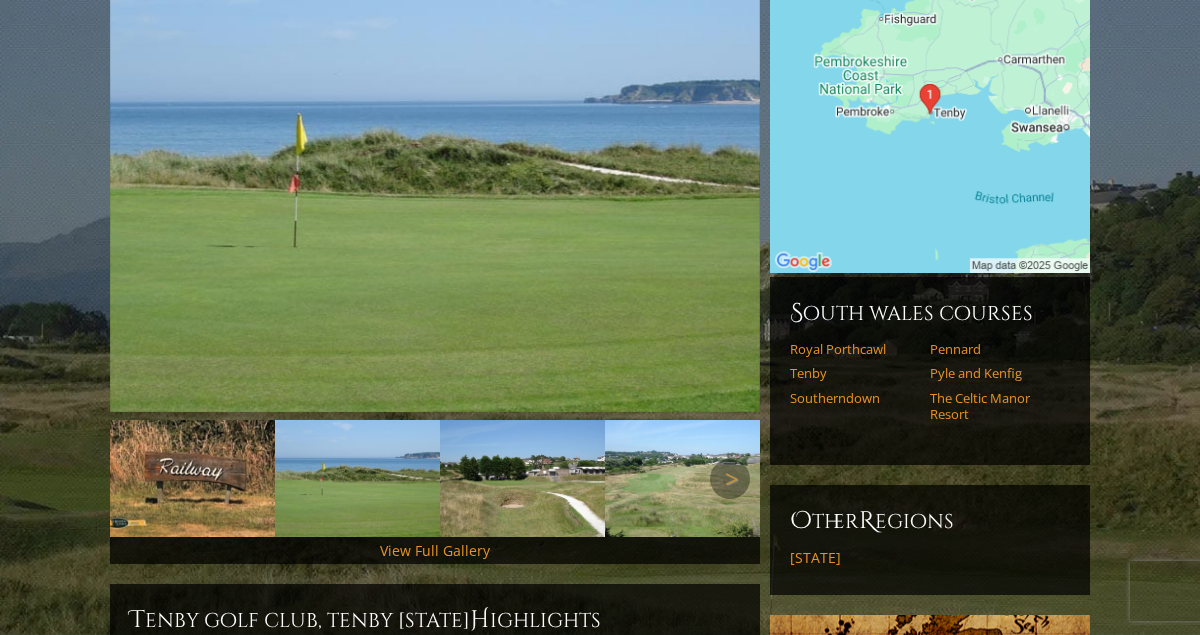 scroll, scrollTop: 240, scrollLeft: 0, axis: vertical 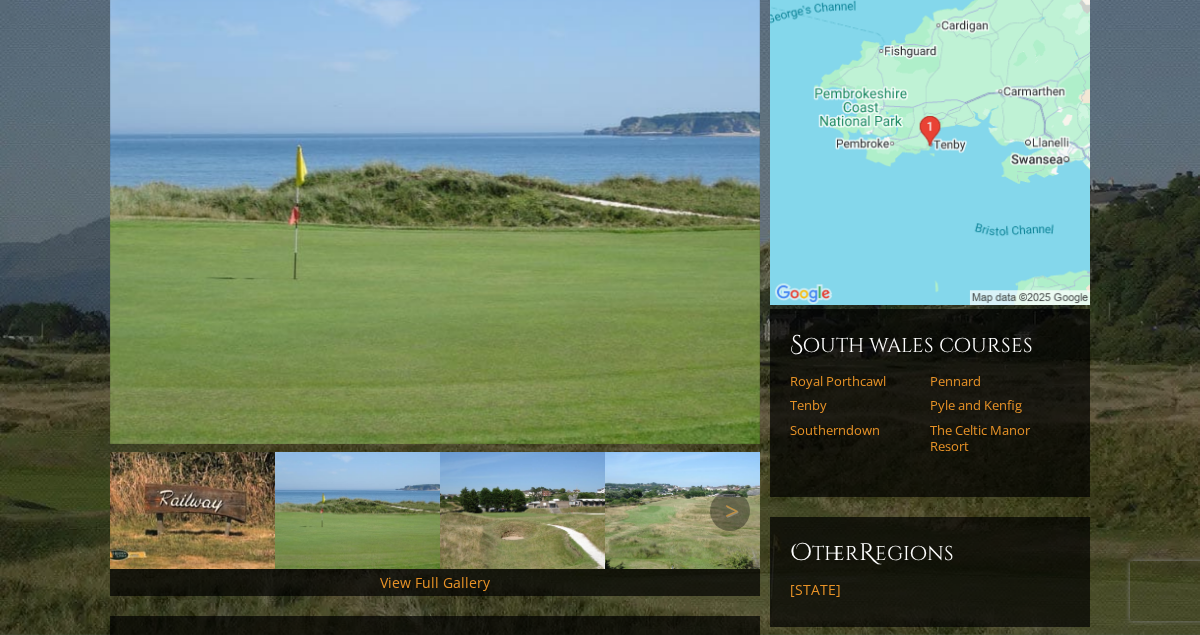 click at bounding box center (522, 510) 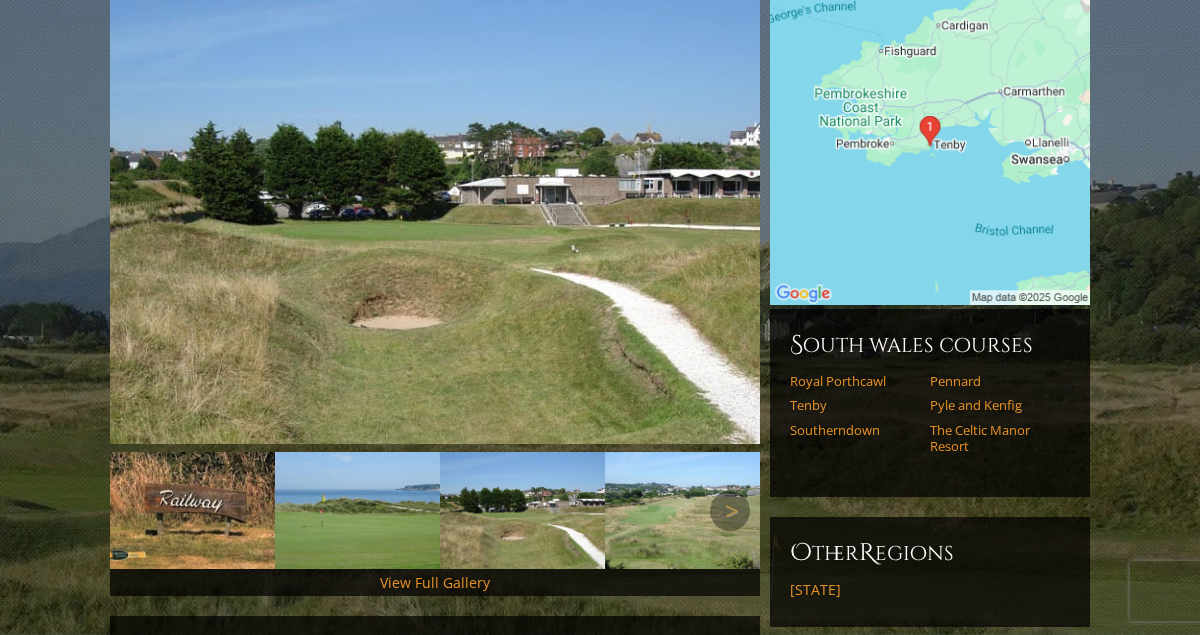 click at bounding box center (687, 510) 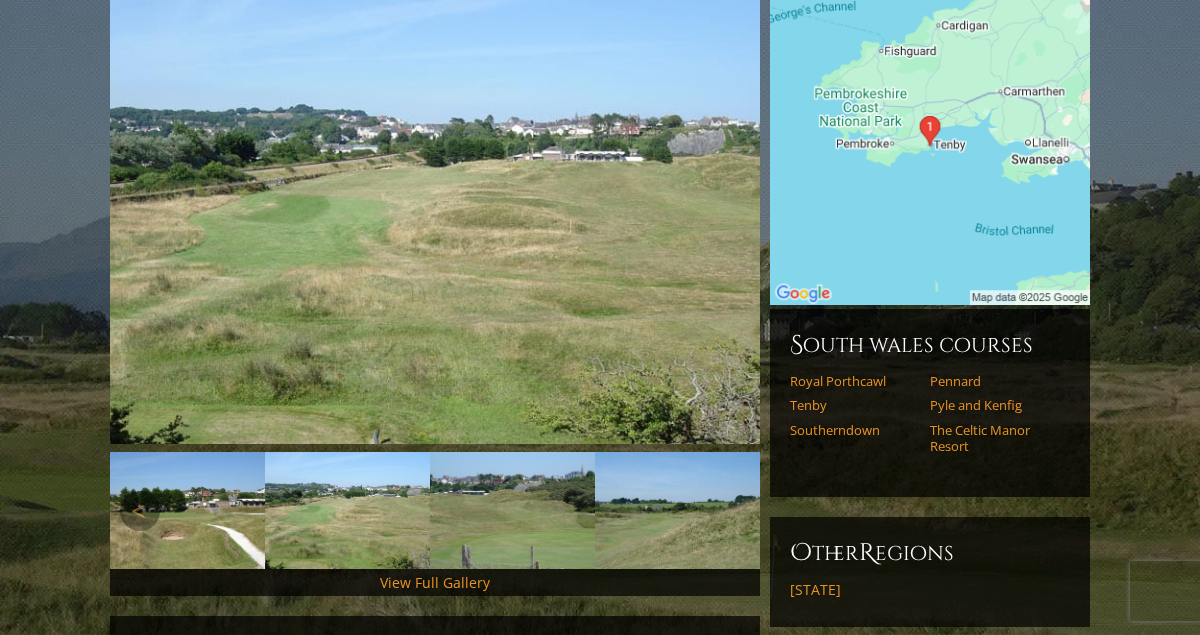 click on "Next" at bounding box center (730, 511) 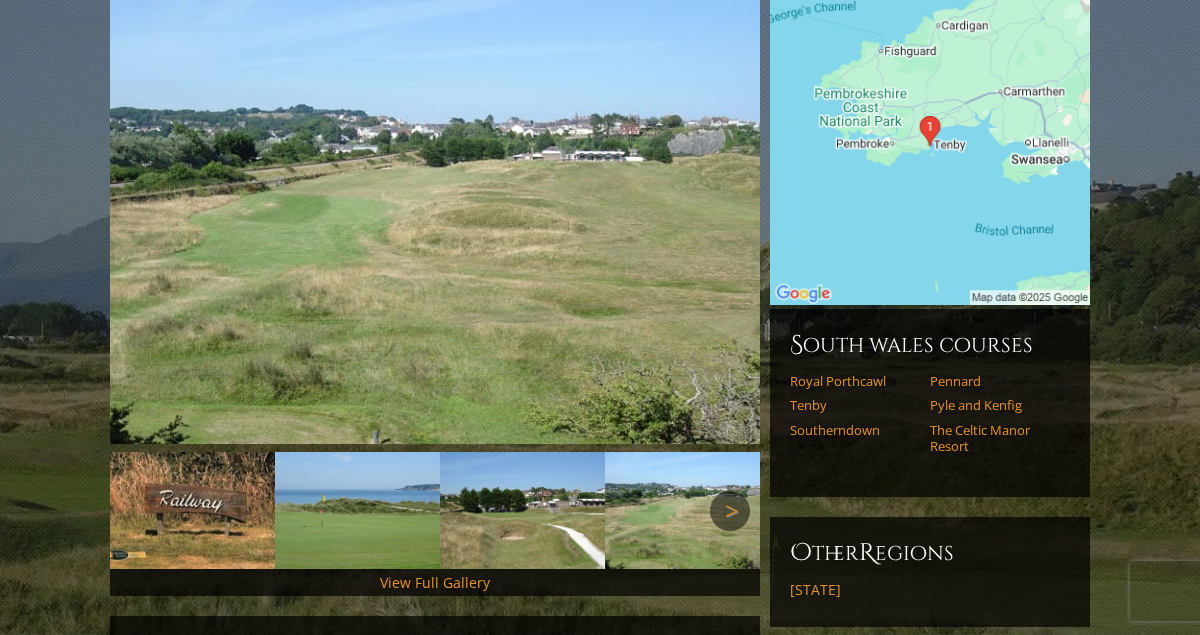 click on "Next" at bounding box center (730, 511) 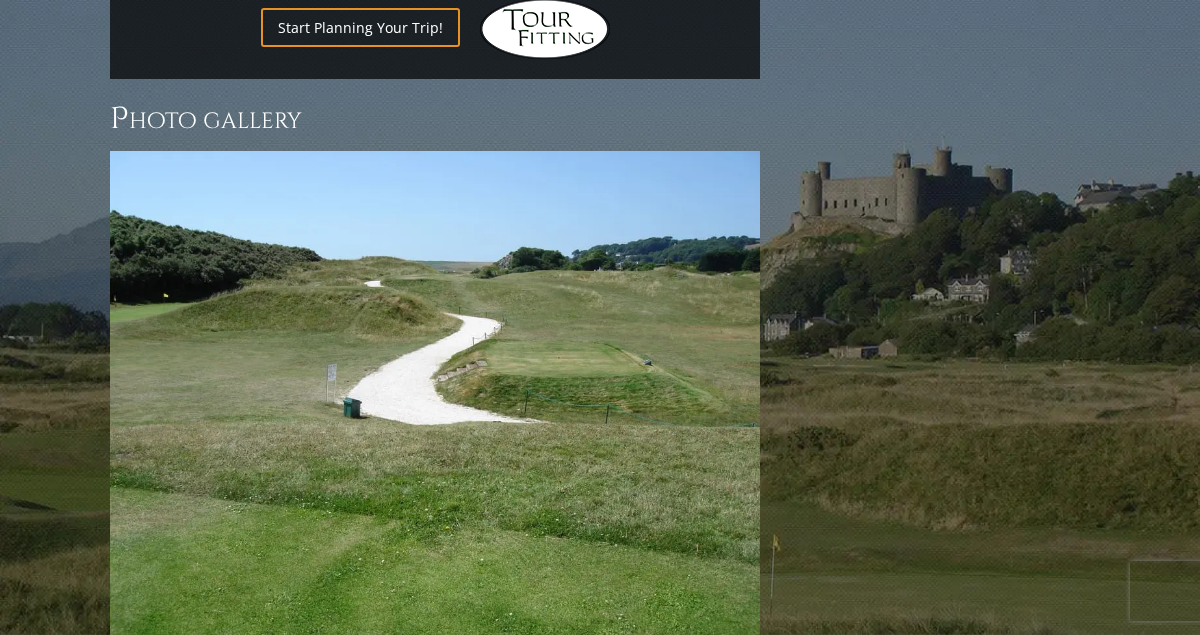 scroll, scrollTop: 1400, scrollLeft: 0, axis: vertical 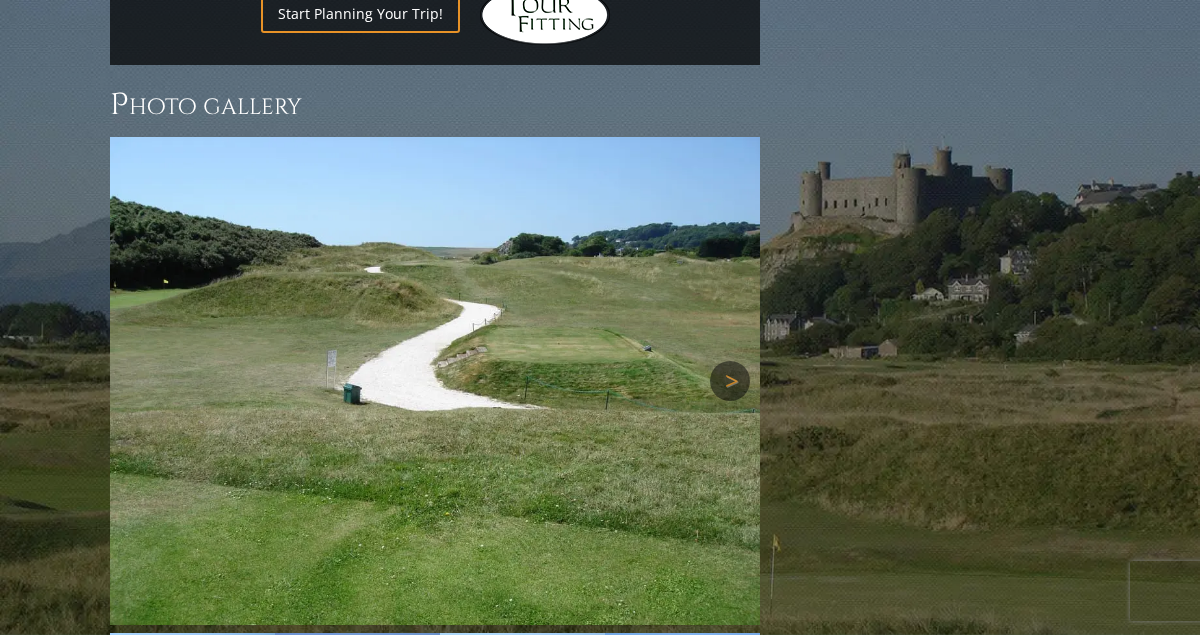click on "Next" at bounding box center (730, 381) 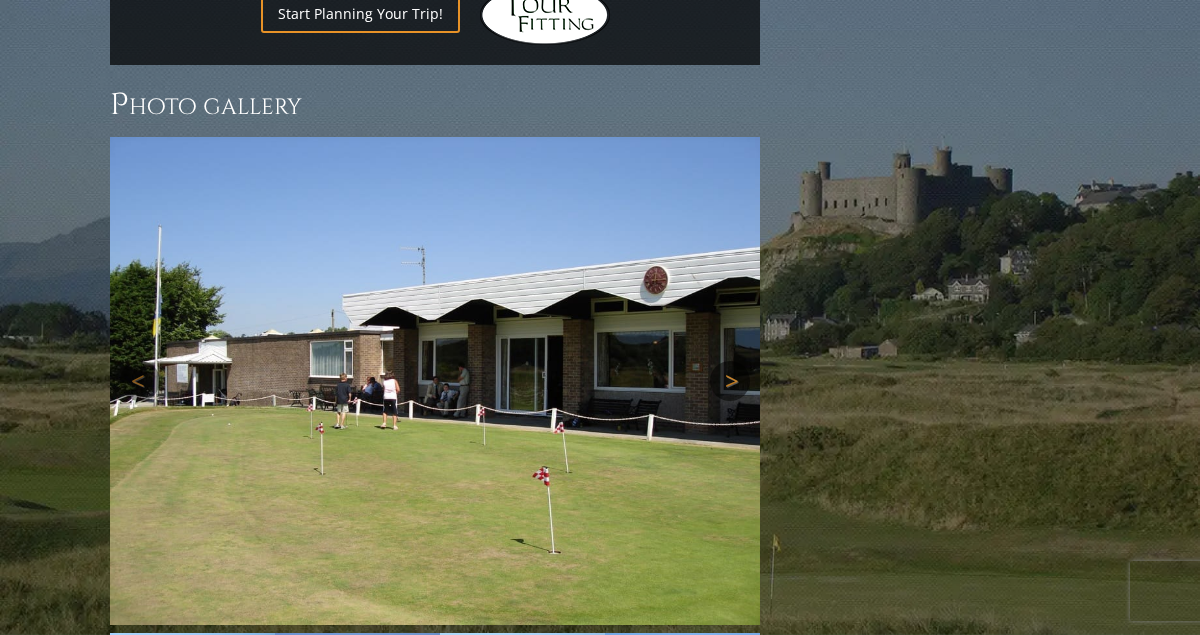click on "Next" at bounding box center [730, 381] 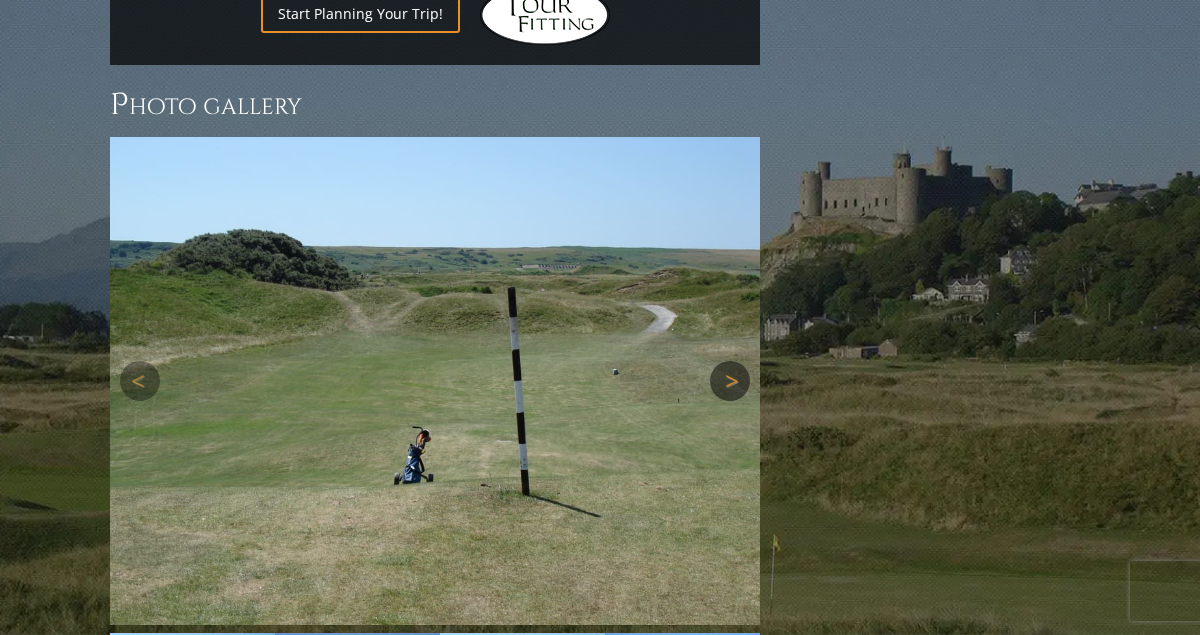 click on "Next" at bounding box center [730, 381] 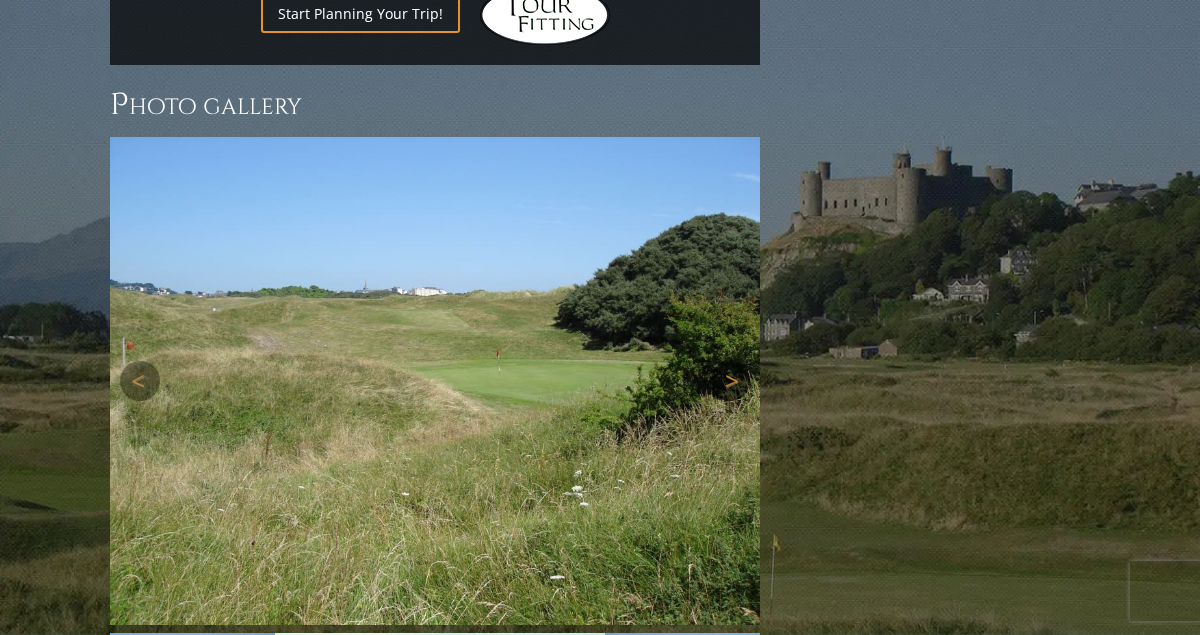 click on "Next" at bounding box center (730, 381) 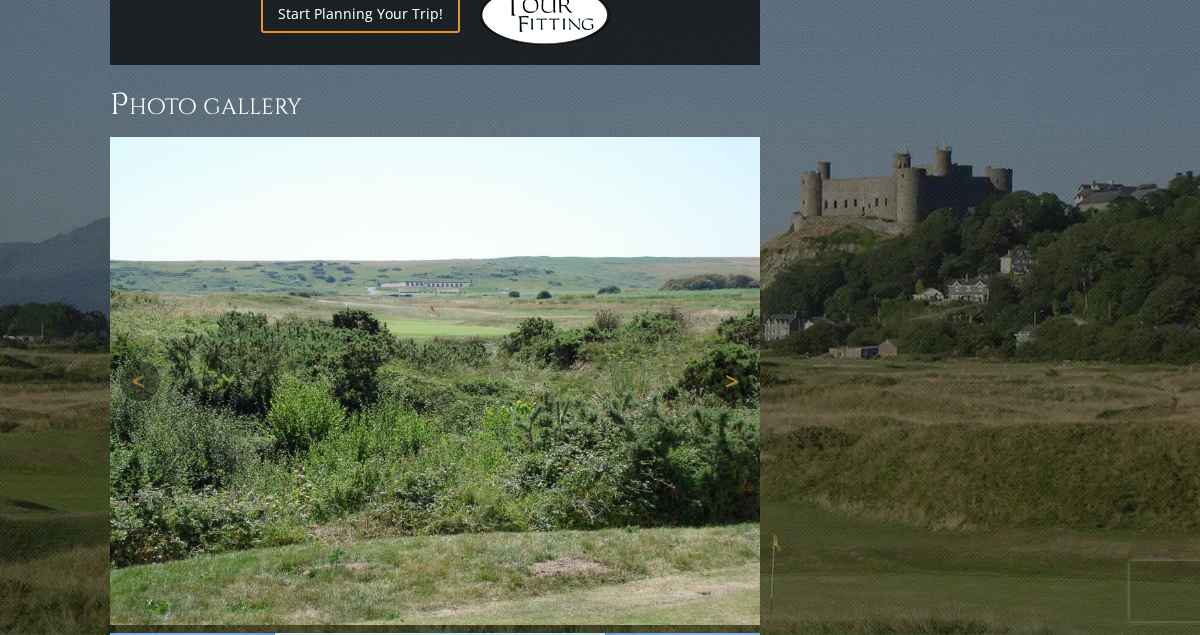 click on "Next" at bounding box center [730, 381] 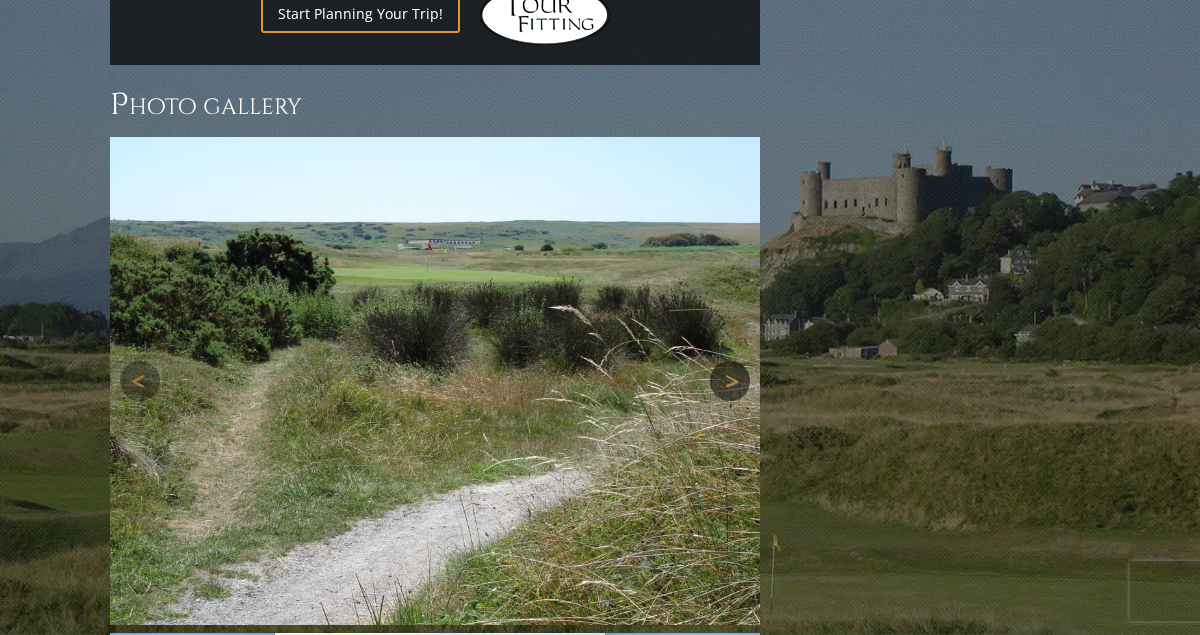 click on "Next" at bounding box center [730, 381] 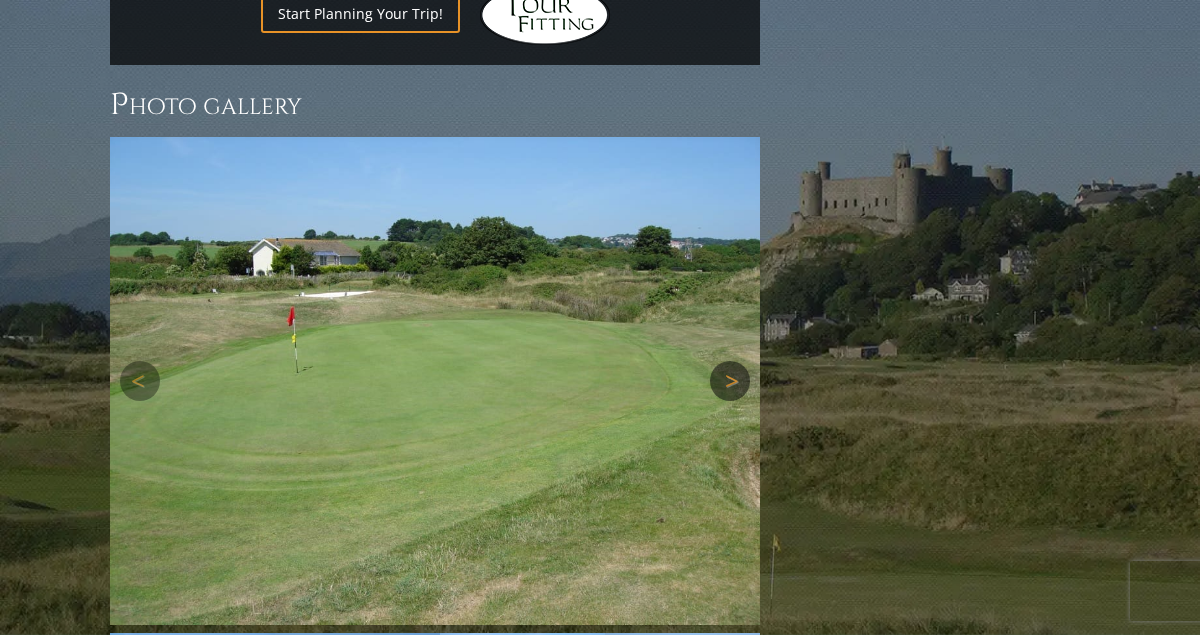 click on "Next" at bounding box center (730, 381) 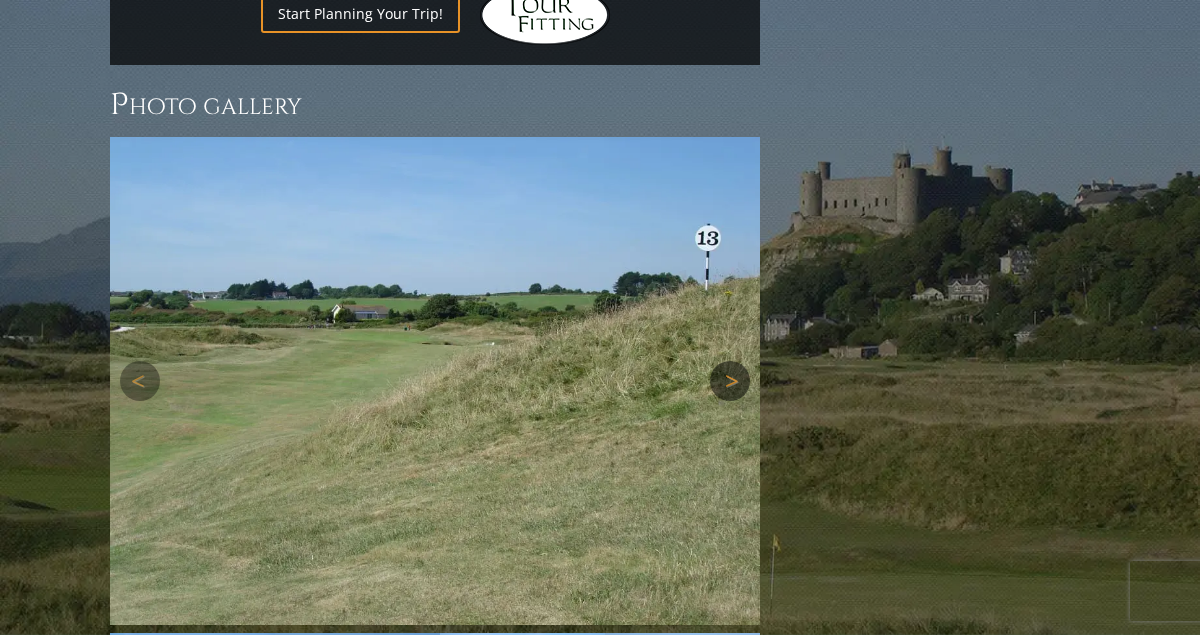 click on "Next" at bounding box center [730, 381] 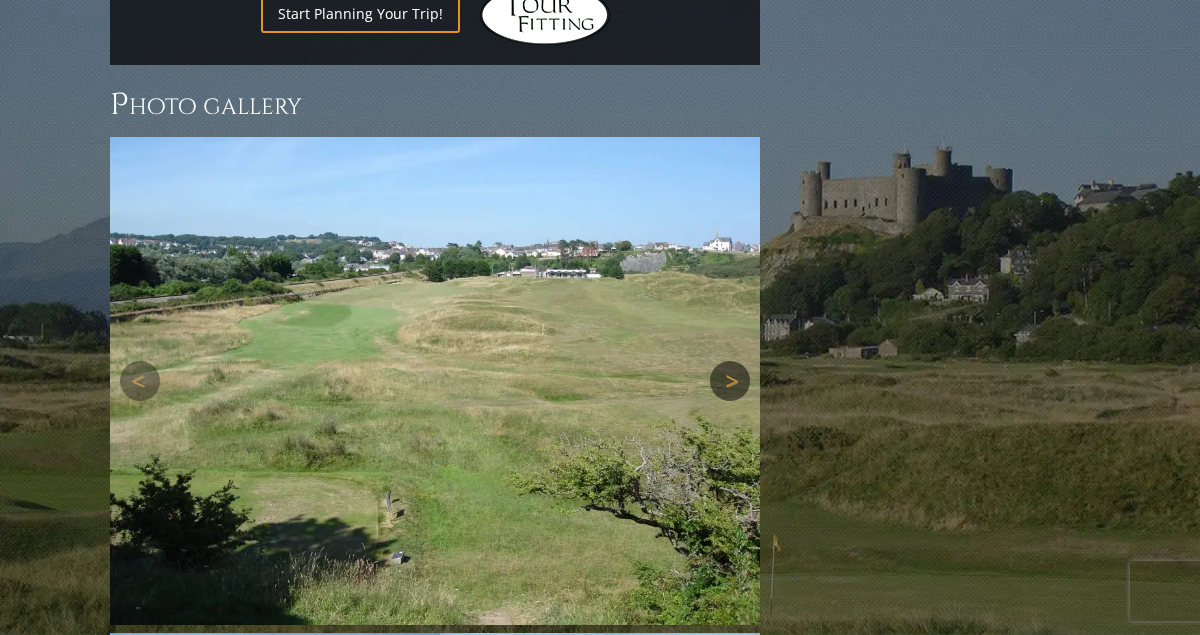click on "Next" at bounding box center (730, 381) 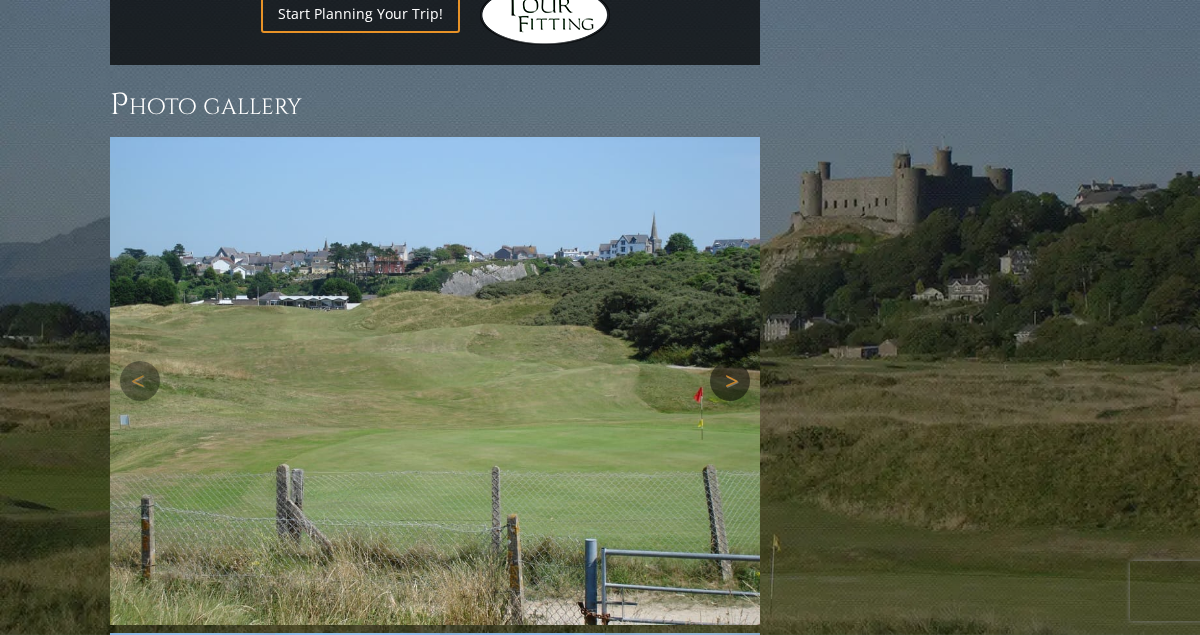 click on "Next" at bounding box center (730, 381) 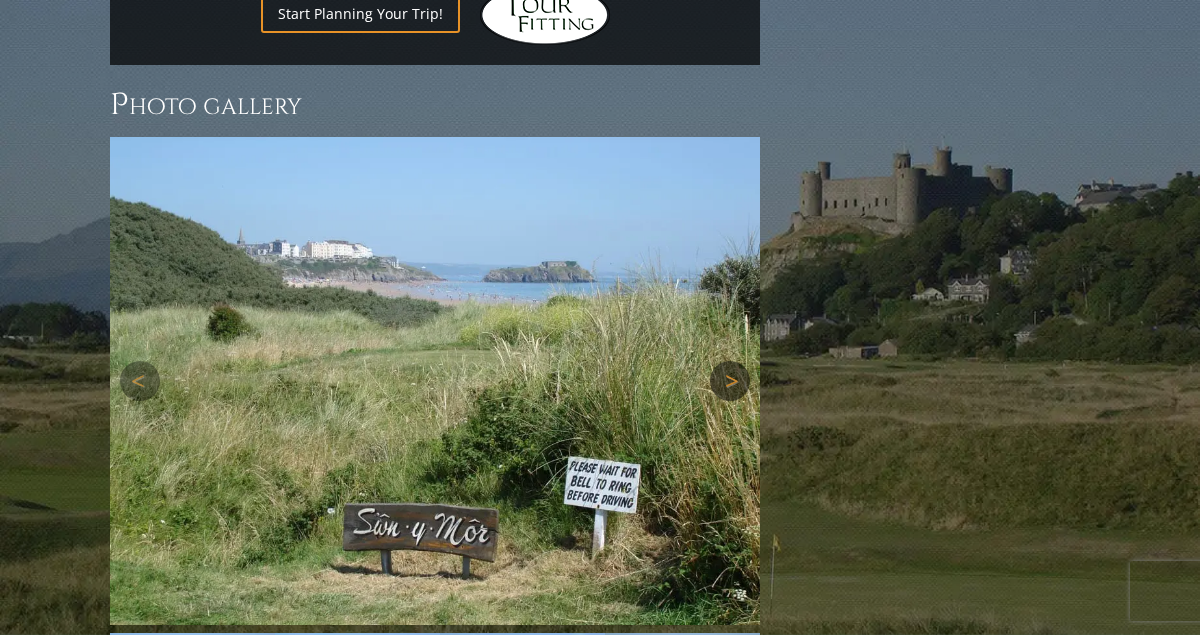 click on "Next" at bounding box center (730, 381) 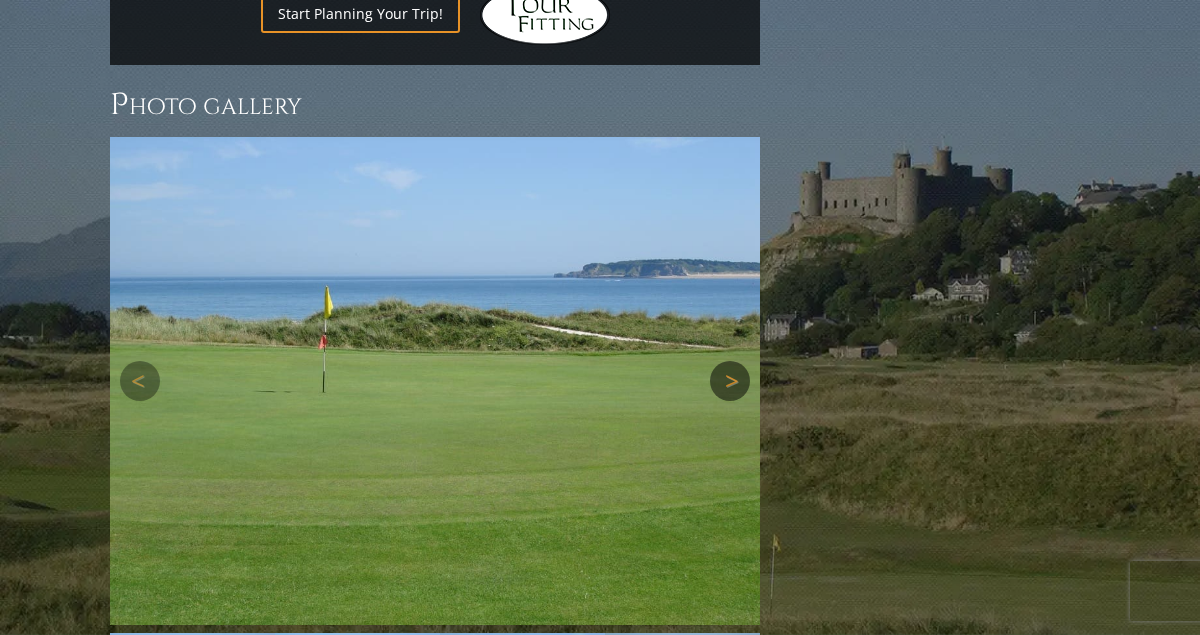 click on "Next" at bounding box center [730, 381] 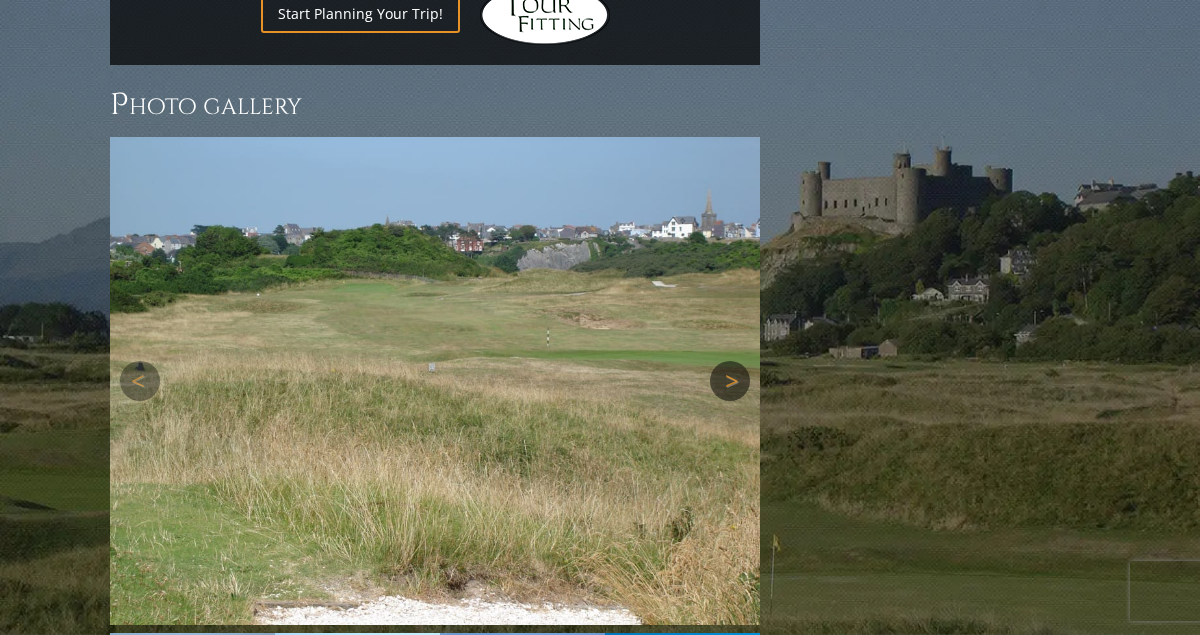 click on "Next" at bounding box center [730, 381] 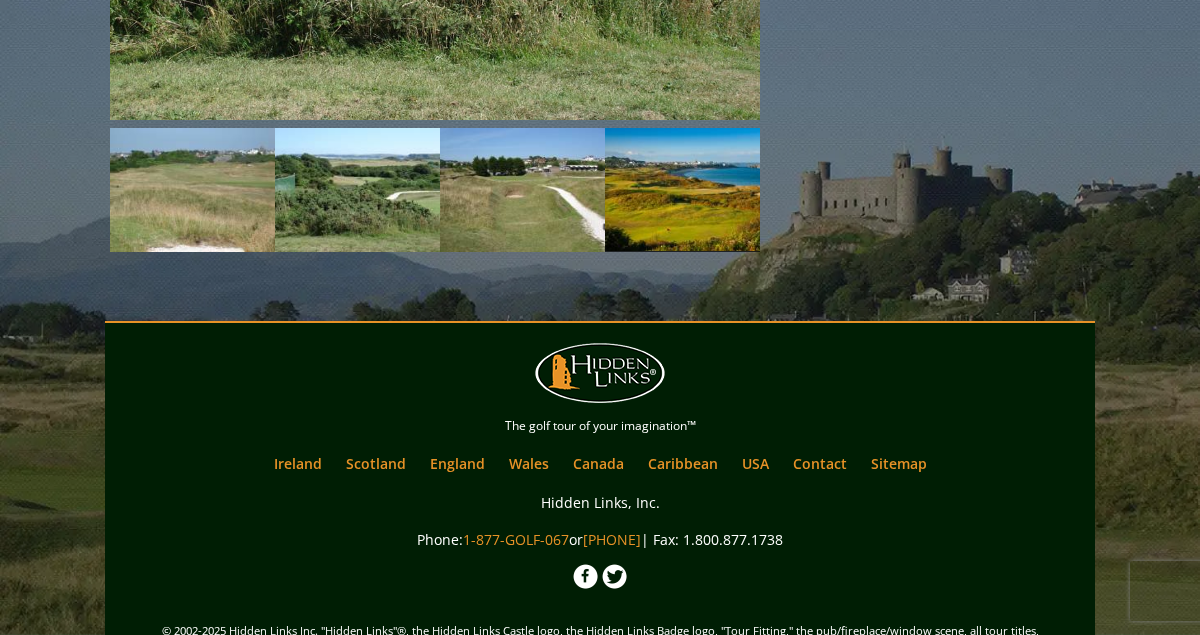 scroll, scrollTop: 1920, scrollLeft: 0, axis: vertical 